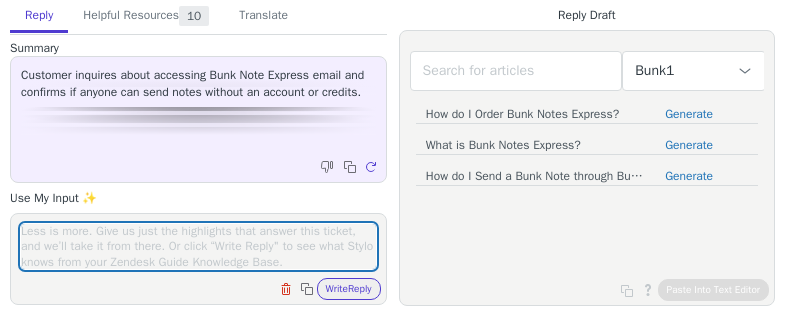 scroll, scrollTop: 0, scrollLeft: 0, axis: both 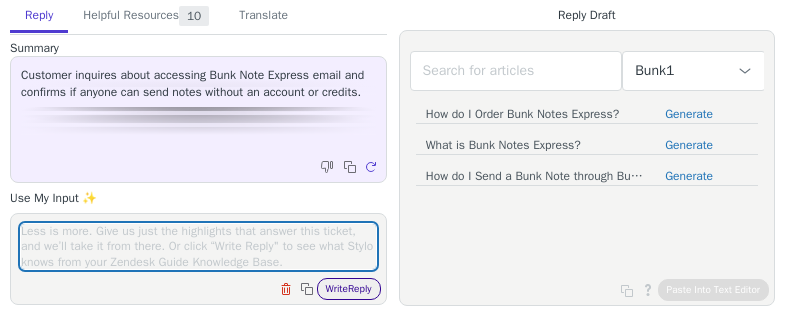 click on "Write  Reply" at bounding box center (349, 289) 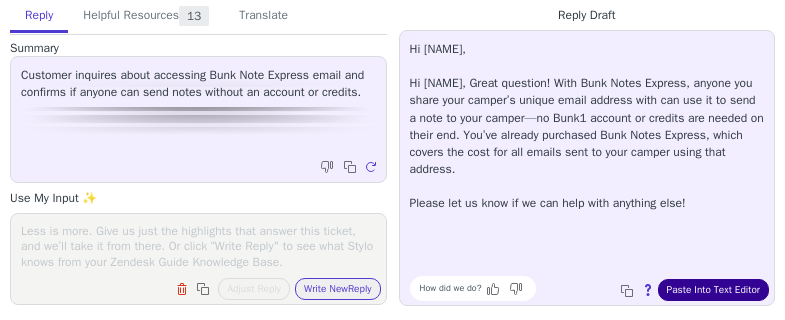 click on "Paste Into Text Editor" at bounding box center [713, 290] 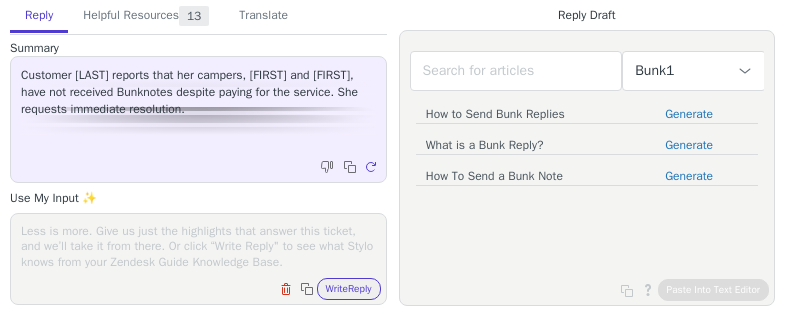 scroll, scrollTop: 0, scrollLeft: 0, axis: both 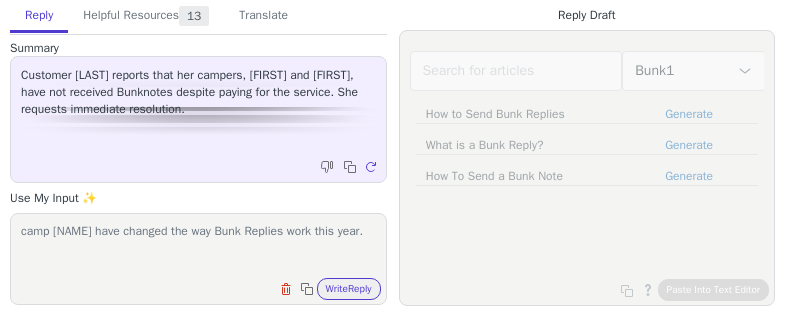 click on "camp manitou have changed the way Bunk Replies work this year." at bounding box center [198, 246] 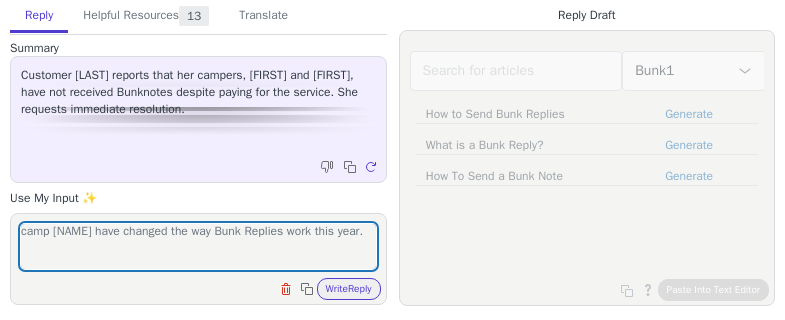 click on "camp manitou have changed the way Bunk Replies work this year.
Clear field Copy to clipboard Write  Reply" at bounding box center [198, 259] 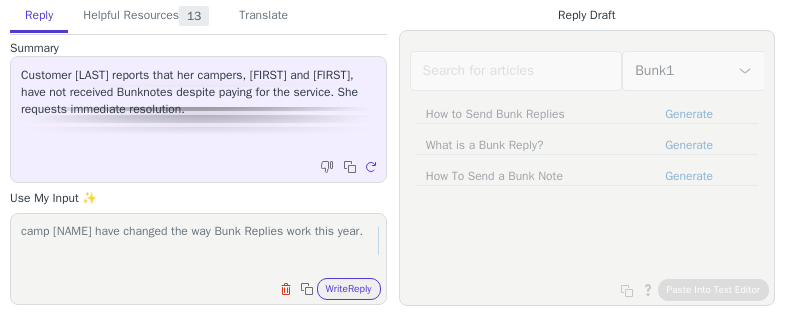 click on "camp manitou have changed the way Bunk Replies work this year." at bounding box center [198, 246] 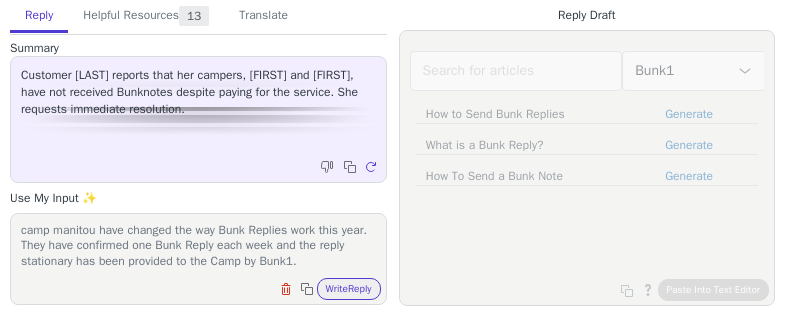 scroll, scrollTop: 32, scrollLeft: 0, axis: vertical 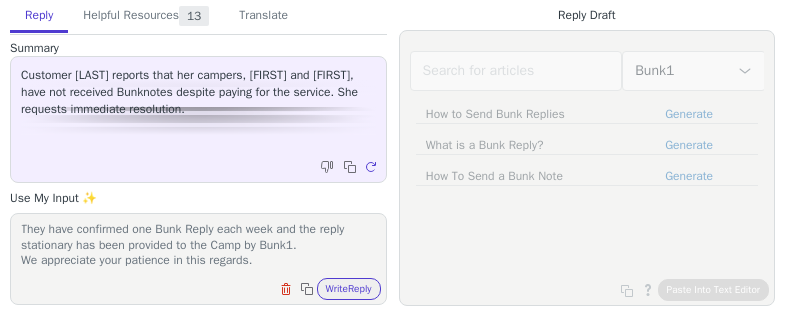 type on "camp manitou have changed the way Bunk Replies work this year.
They have confirmed one Bunk Reply each week and the reply stationary has been provided to the Camp by Bunk1.
We appreciate your patience in this regards." 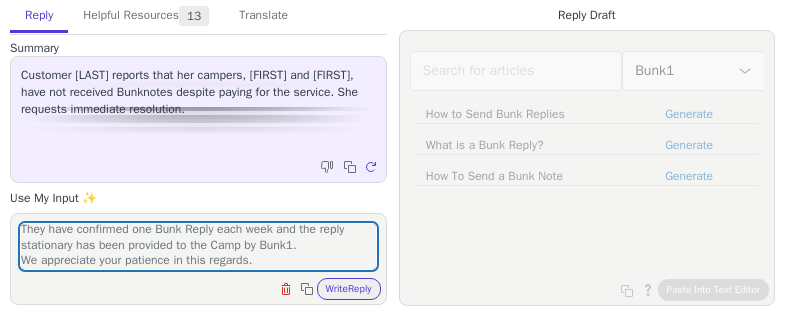 type 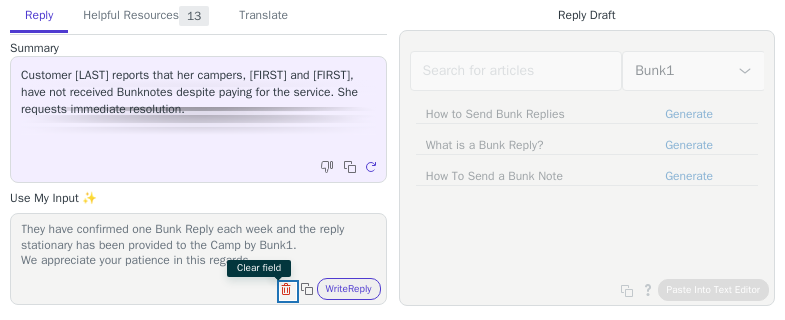type 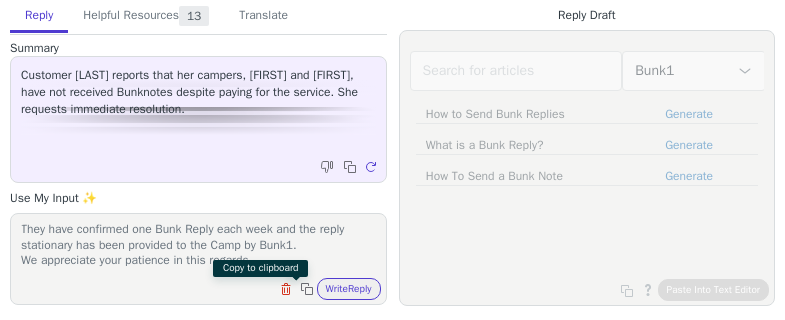 type 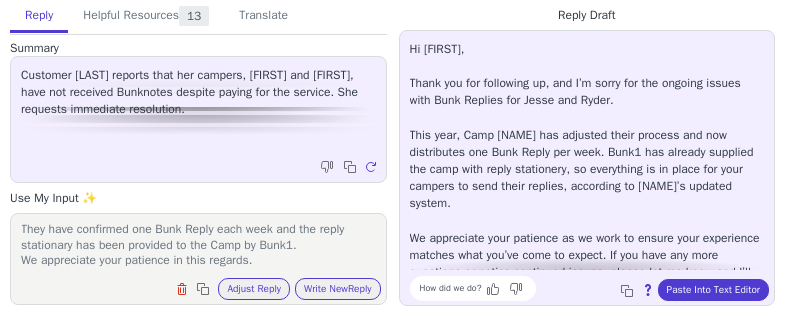 scroll, scrollTop: 28, scrollLeft: 0, axis: vertical 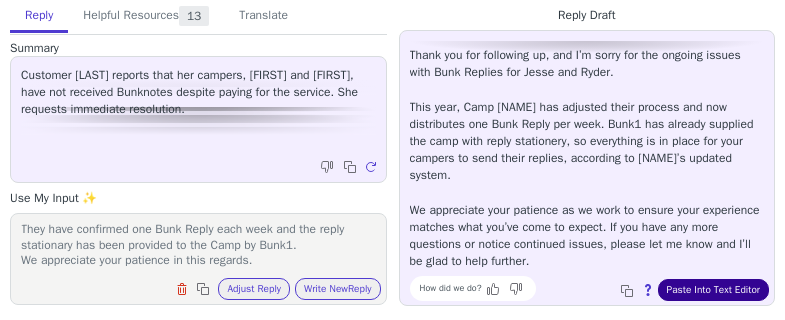 click on "Paste Into Text Editor" at bounding box center (713, 290) 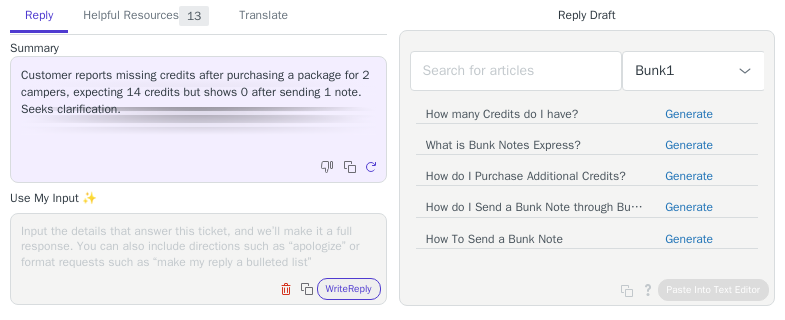 scroll, scrollTop: 0, scrollLeft: 0, axis: both 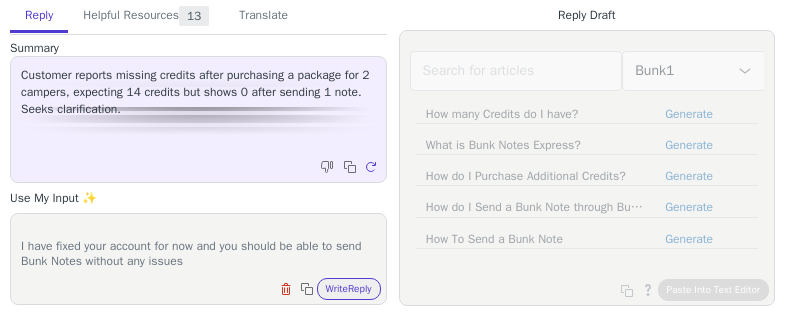 type on "We have checked your account and see that you still have 25 credits on your account.
It looks like you are using the invite link each time to login. Please do not use the invite link to login as it creates duplicate entries and affects your ability to send Bunk Notes.
You can directly go to Bunk1 App or Bunk1 website to login and you should be able to use the services without clicking on invite link.
I have fixed your account for now and you should be able to send Bunk Notes without any issues" 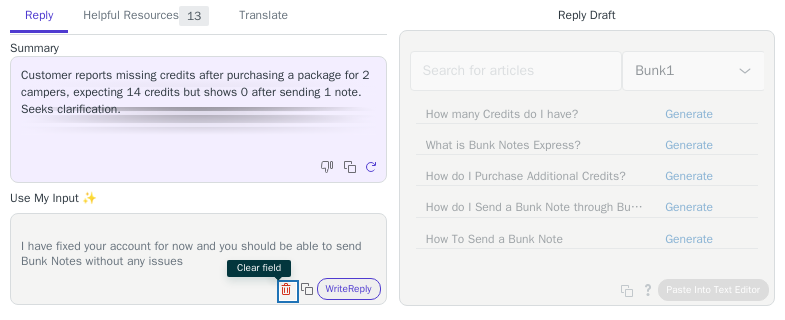 type 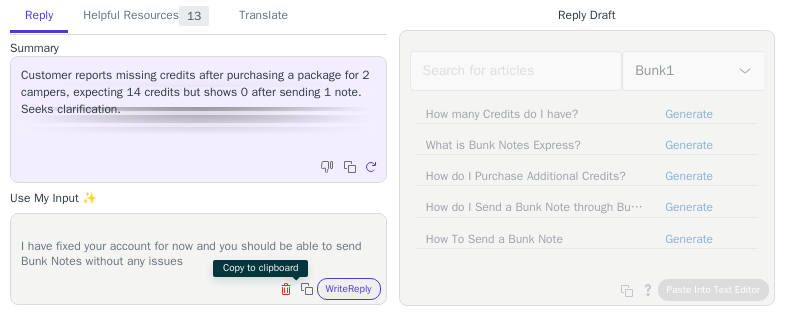 type 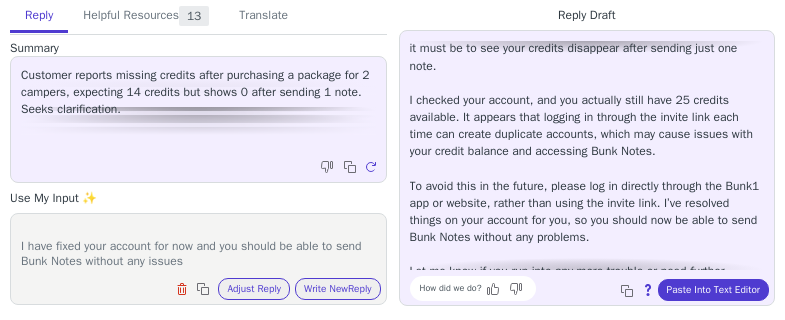 scroll, scrollTop: 80, scrollLeft: 0, axis: vertical 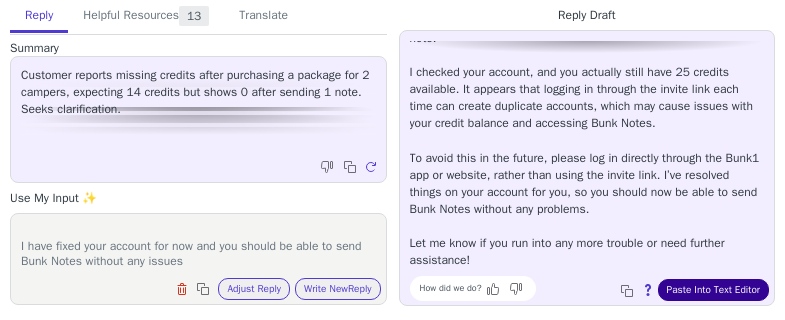 click on "Paste Into Text Editor" at bounding box center (713, 290) 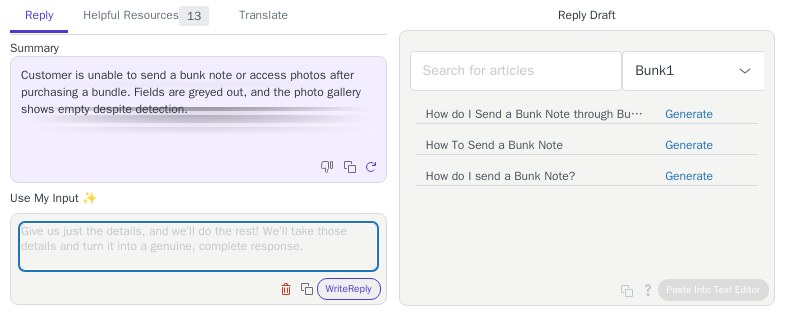 click at bounding box center (198, 246) 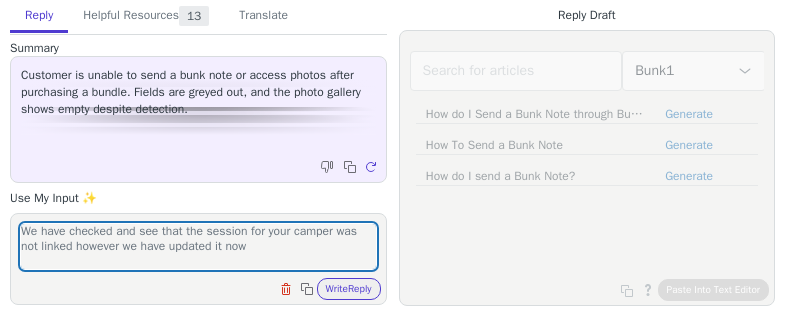 type on "We have checked and see that the session for your camper was not linked however we have updated it now" 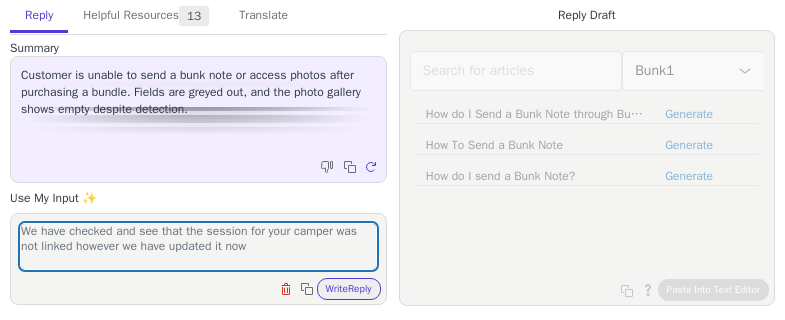 type 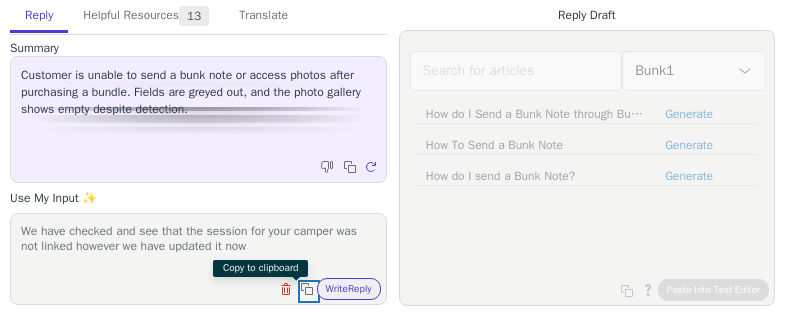 type 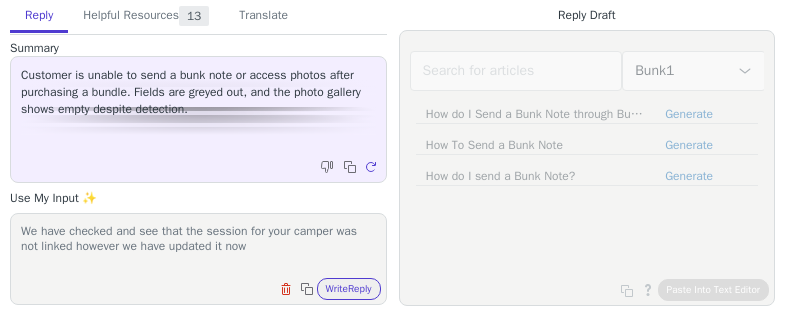 click on "Write  Reply" at bounding box center (349, 289) 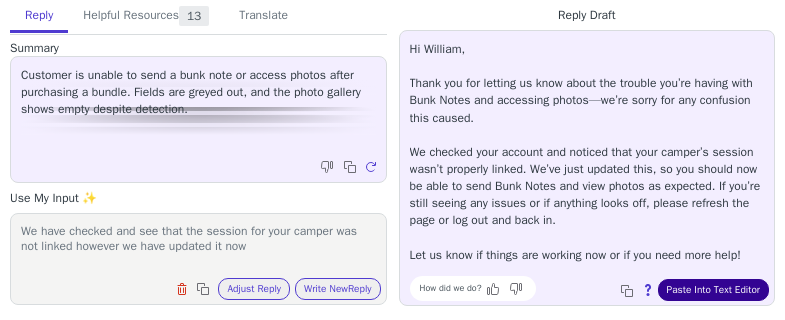 click on "Paste Into Text Editor" at bounding box center [713, 290] 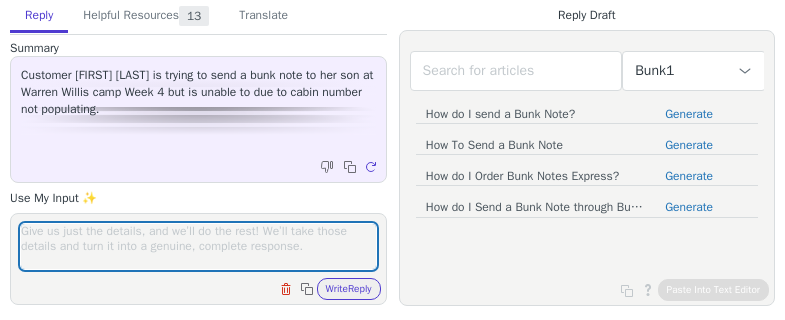 scroll, scrollTop: 0, scrollLeft: 0, axis: both 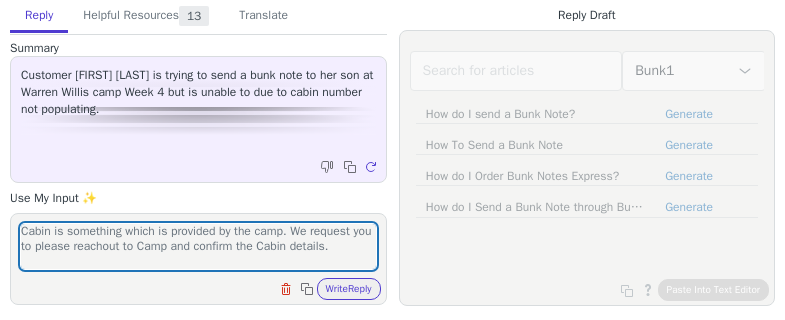 type on "Cabin is something which is provided by the camp. We request you to please reachout to Camp and confirm the Cabin details." 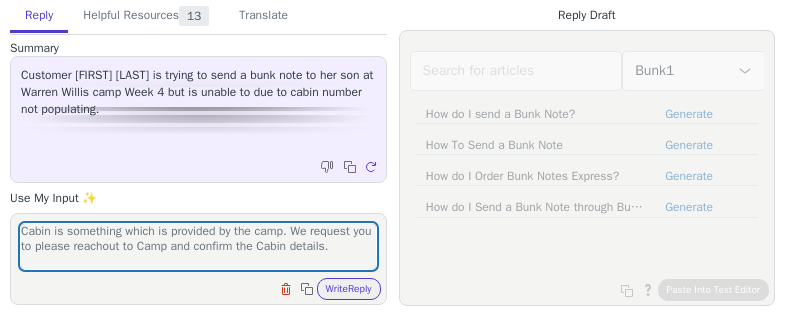 type 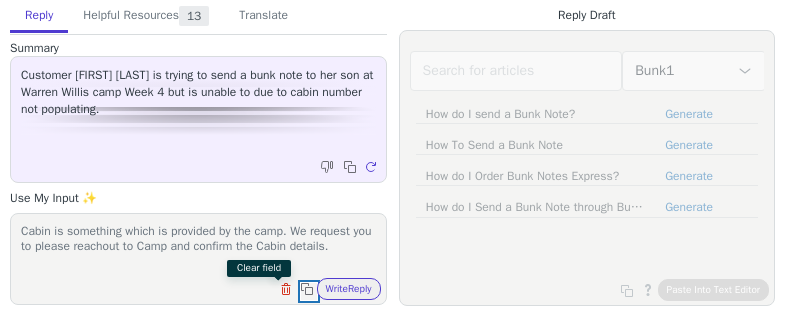 type 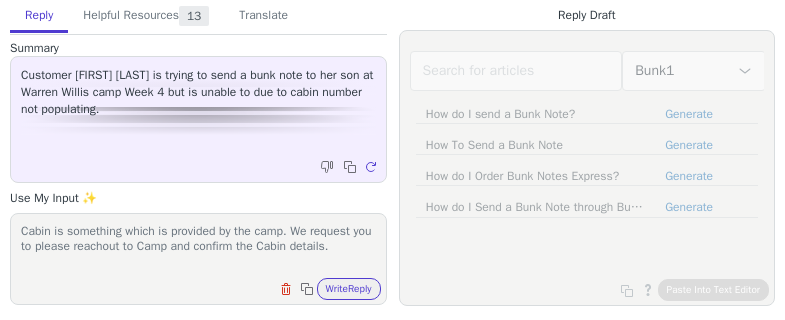 click on "Write  Reply" at bounding box center (349, 289) 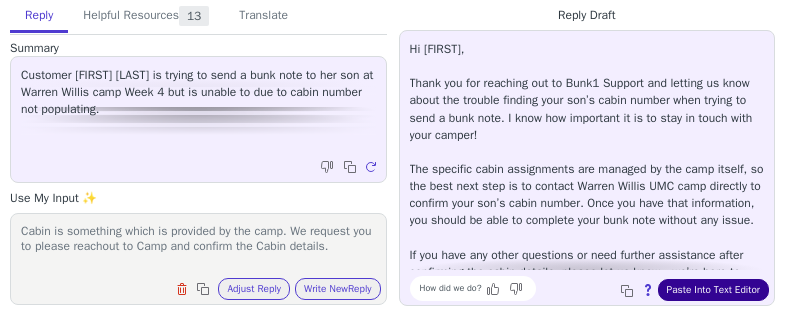 click on "Paste Into Text Editor" at bounding box center (713, 290) 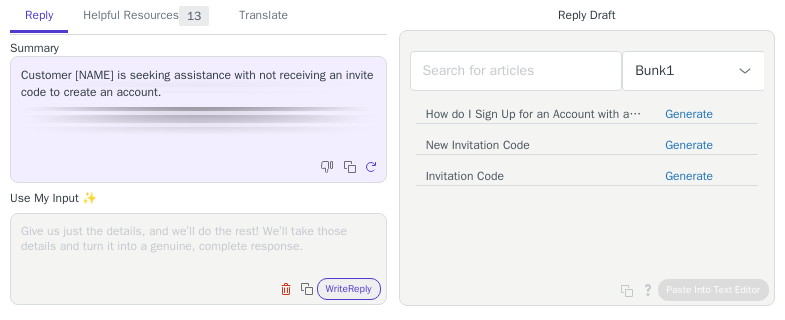 scroll, scrollTop: 0, scrollLeft: 0, axis: both 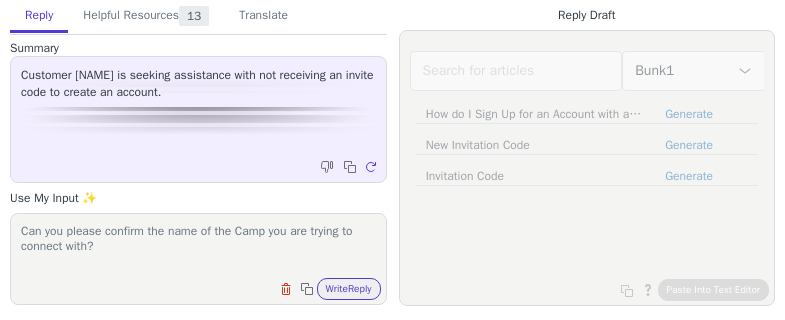 type on "Can you please confirm the name of the Camp you are trying to connect with?" 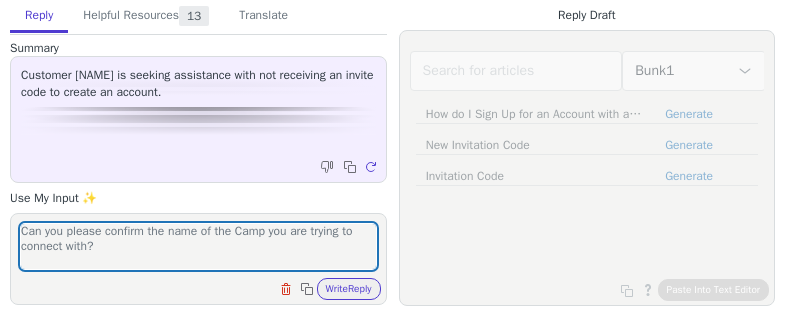 type 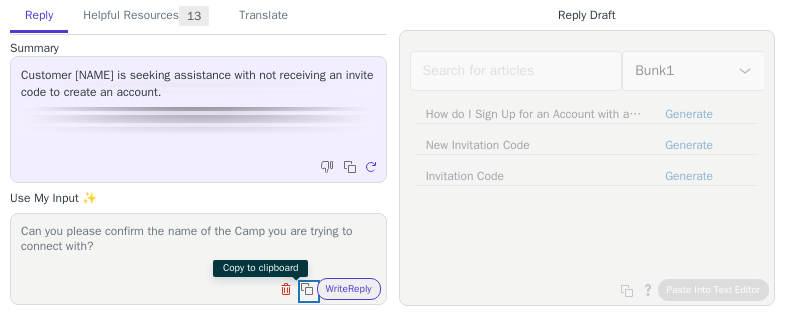 type 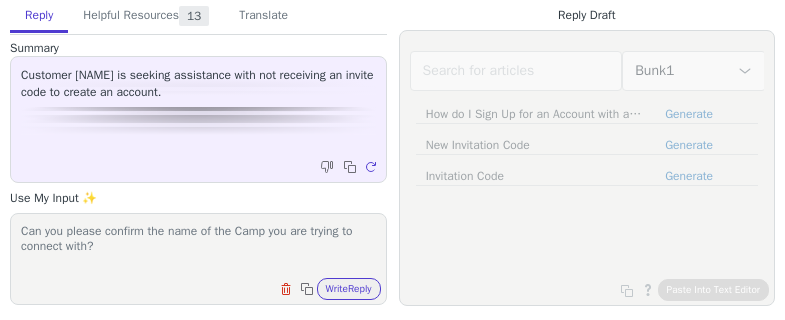 click on "Write  Reply" at bounding box center [349, 289] 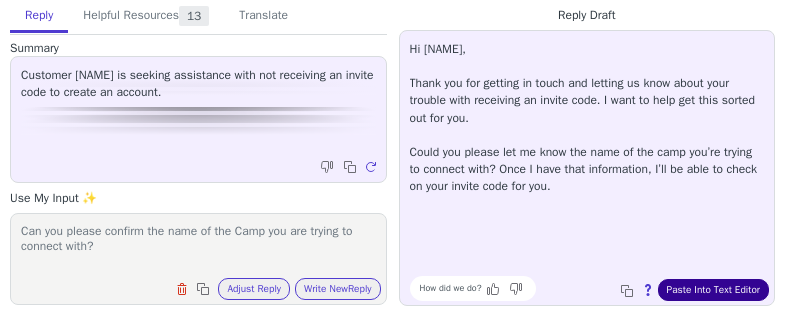 click on "Paste Into Text Editor" at bounding box center [713, 290] 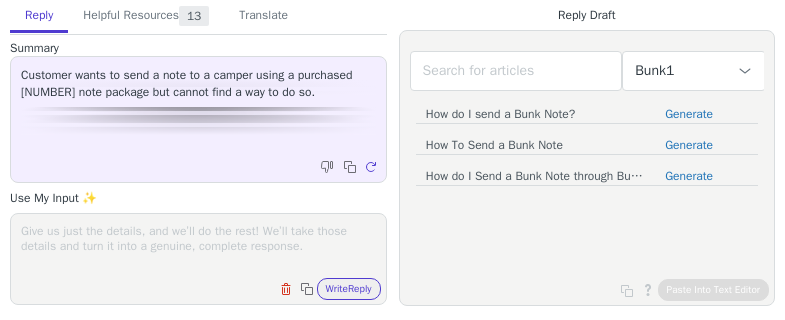 scroll, scrollTop: 0, scrollLeft: 0, axis: both 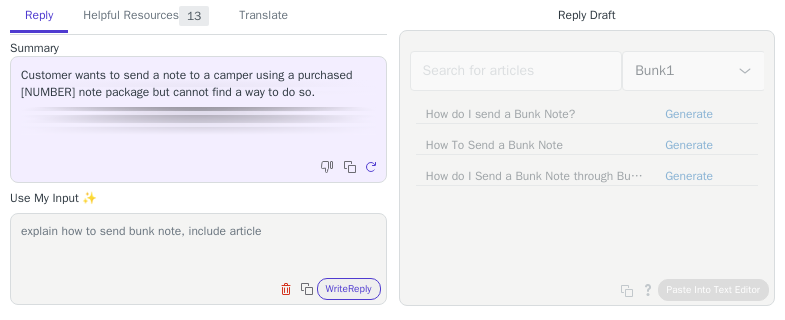 type on "explain how to send bunk note, include article" 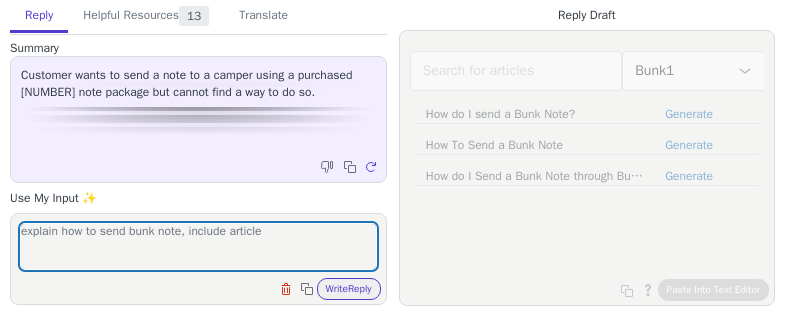 type 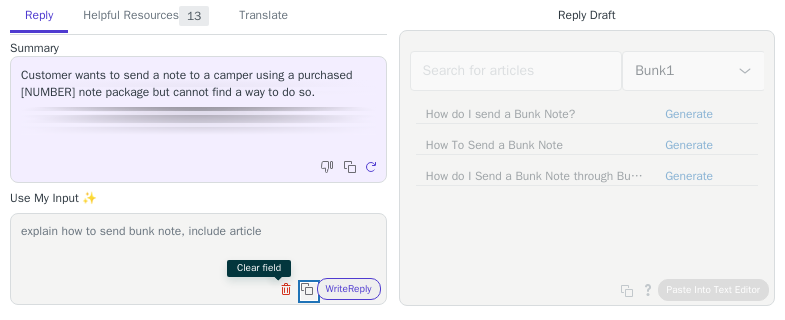 type 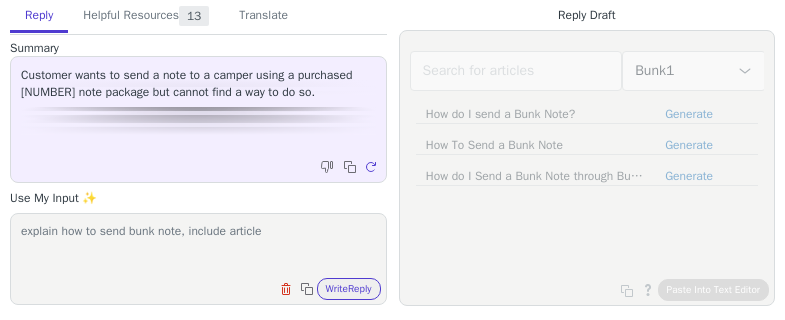 click on "Write  Reply" at bounding box center [349, 289] 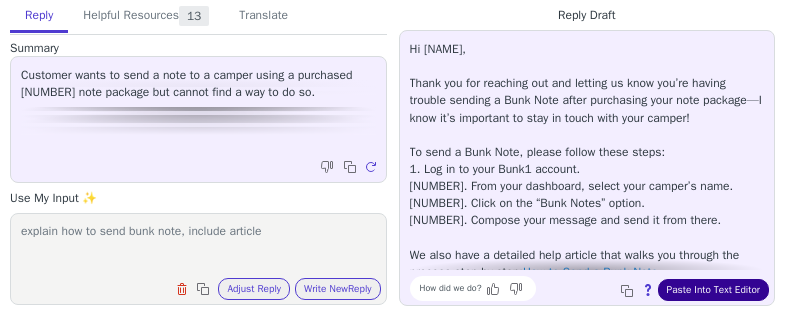 click on "Paste Into Text Editor" at bounding box center (713, 290) 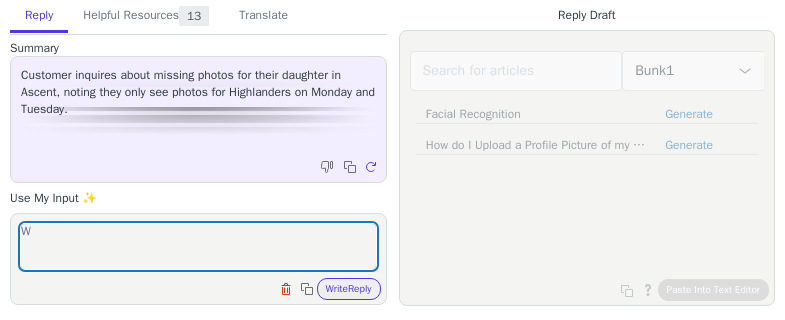 scroll, scrollTop: 0, scrollLeft: 0, axis: both 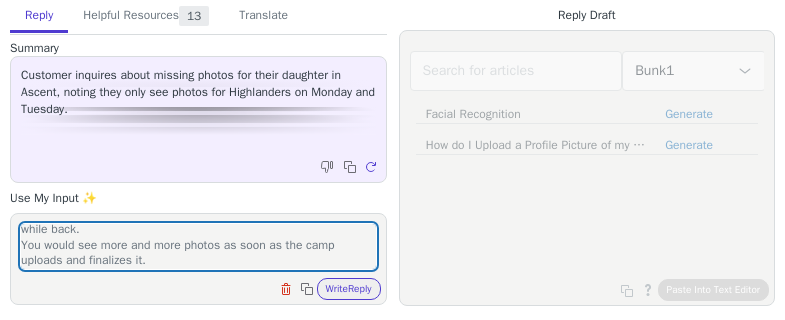 type on "We have checked and see that the Camp is still in process of uploading the photos.
I see they have uploaded some photos in the Monday folder a while back.
You would see more and more photos as soon as the camp uploads and finalizes it." 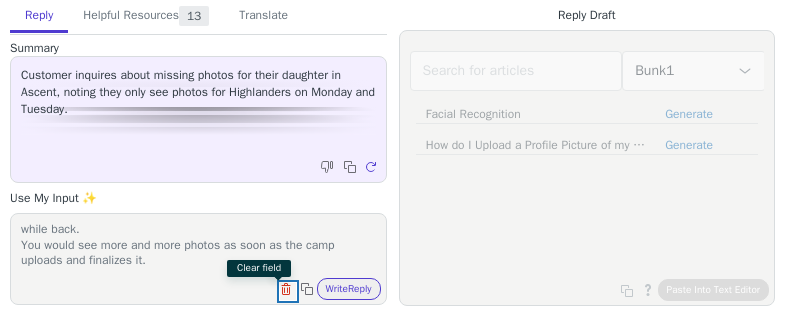 type 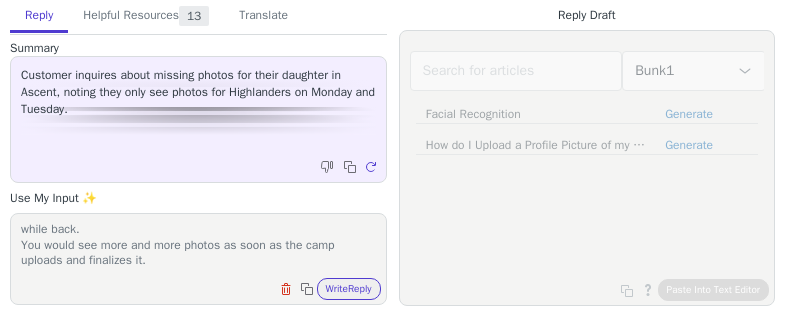 click on "Write  Reply" at bounding box center (349, 289) 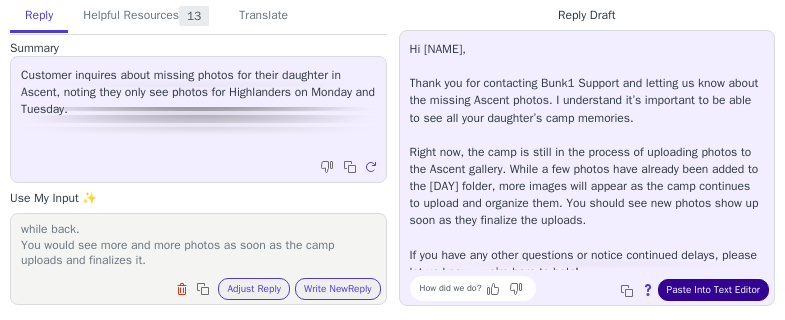 click on "Paste Into Text Editor" at bounding box center [713, 290] 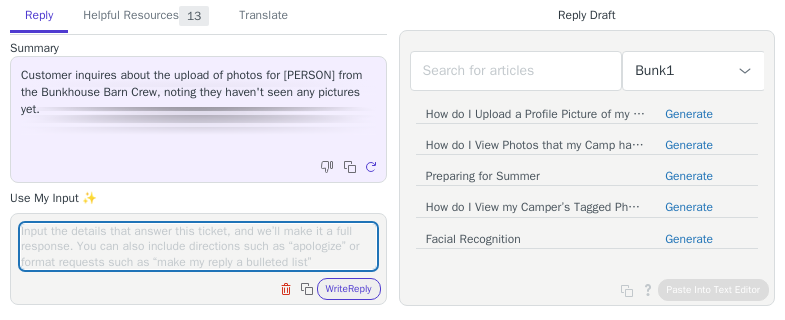 click at bounding box center [198, 246] 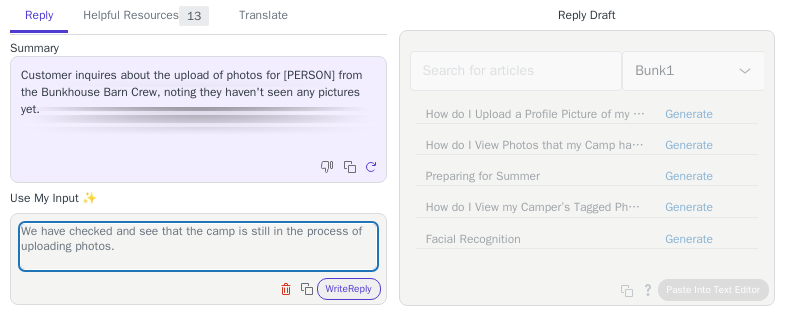 scroll, scrollTop: 17, scrollLeft: 0, axis: vertical 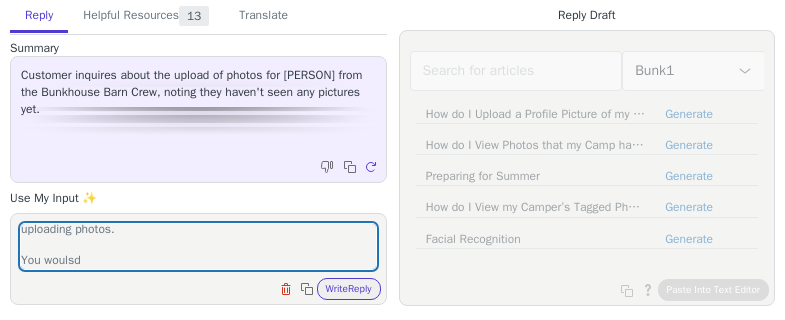 type on "We have checked and see that the camp is still in the process of uploading photos.
You woulsd" 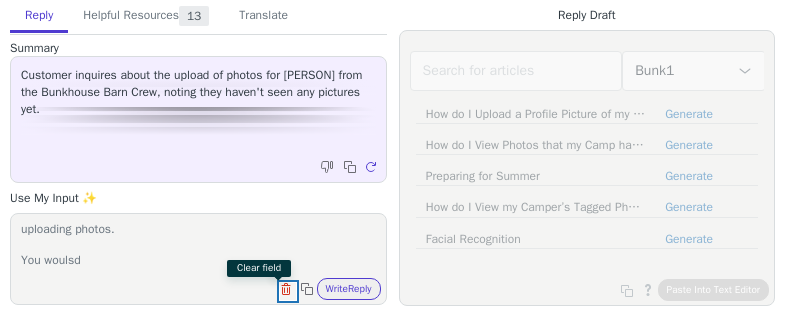 type 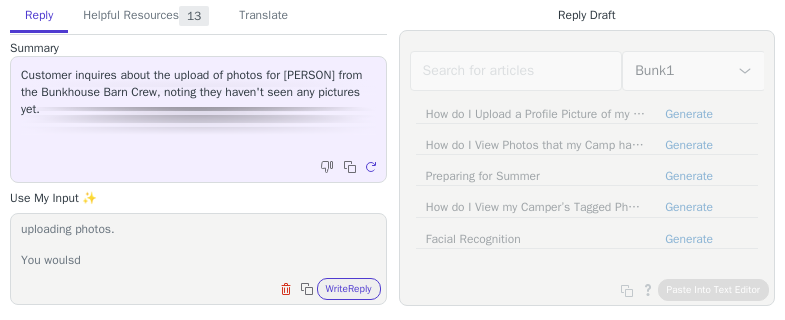 paste on "[EMAIL]" 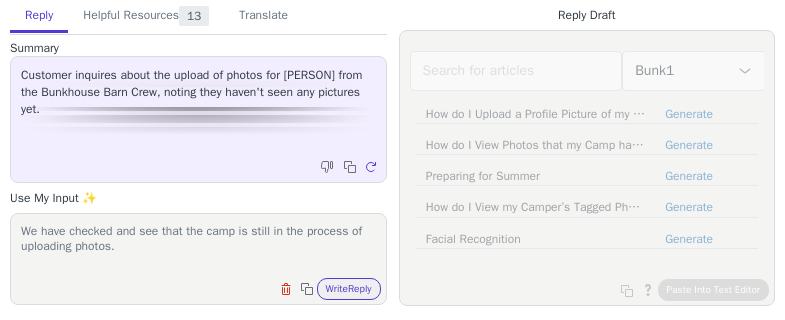 type on "We have checked and see that the camp is still in the process of uploading photos." 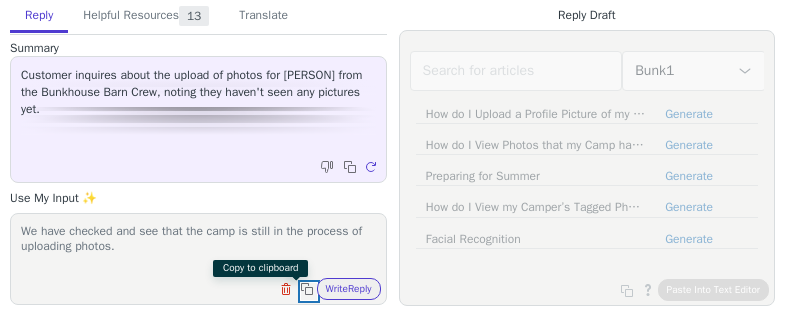 type 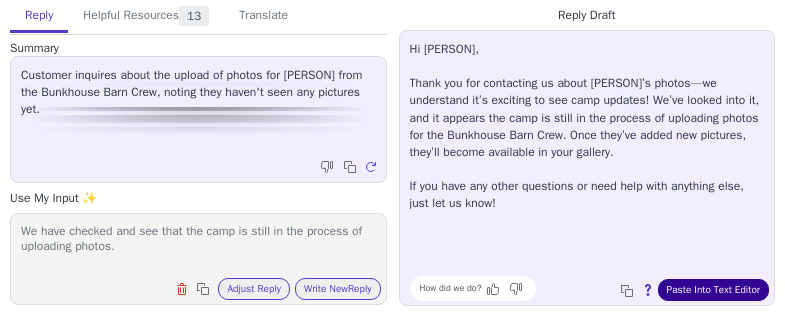 click on "Paste Into Text Editor" at bounding box center (713, 290) 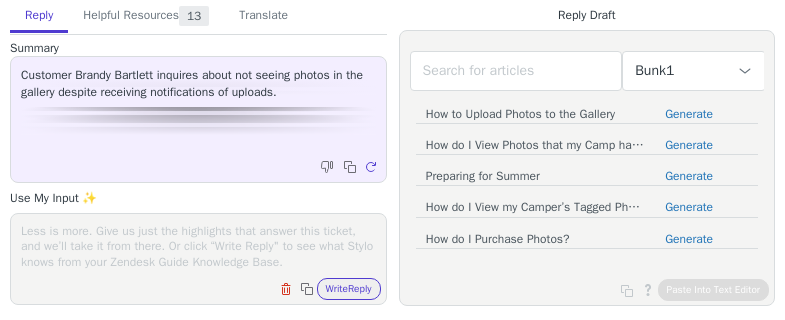 scroll, scrollTop: 0, scrollLeft: 0, axis: both 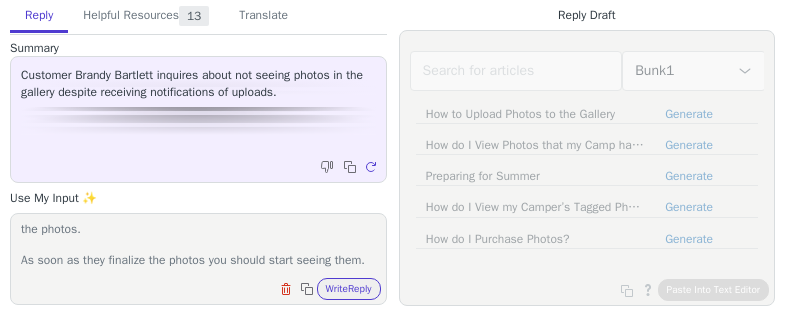type on "Looks like the camp is still in progress of uploading and finalizing the photos.
As soon as they finalize the photos you should start seeing them." 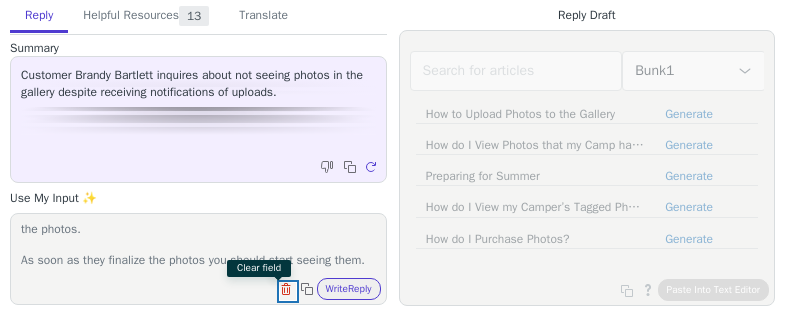 type 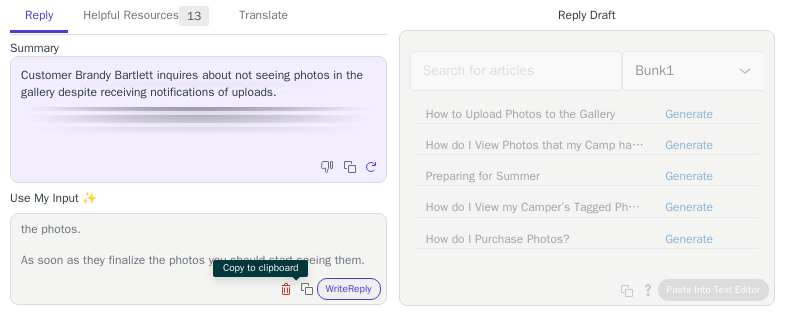 type 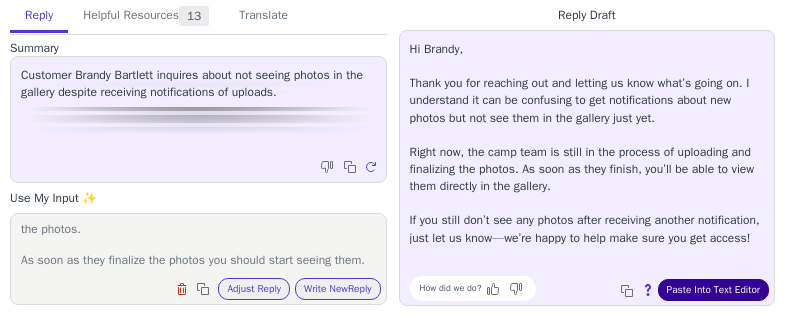 click on "Paste Into Text Editor" at bounding box center [713, 290] 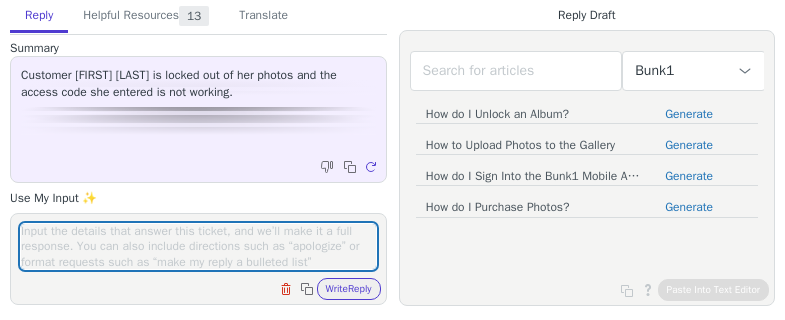 scroll, scrollTop: 0, scrollLeft: 0, axis: both 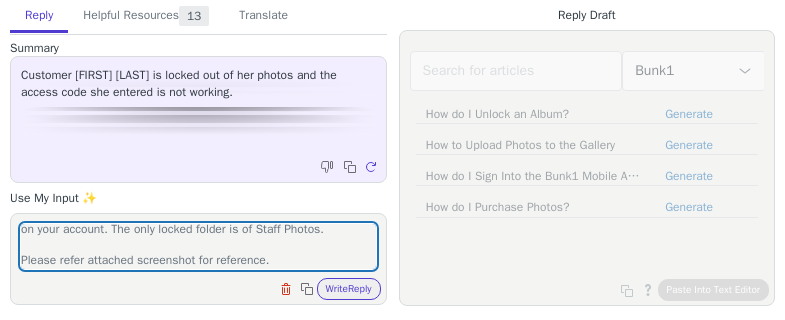 type on "We have checked and see that all the photo albums are accessible on your account. The only locked folder is of Staff Photos.
Please refer attached screenshot for reference." 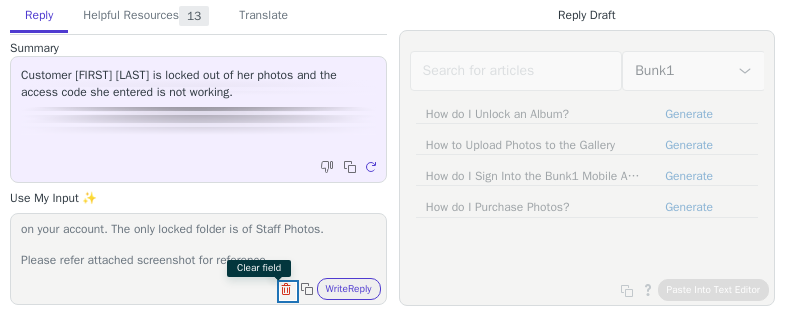 type 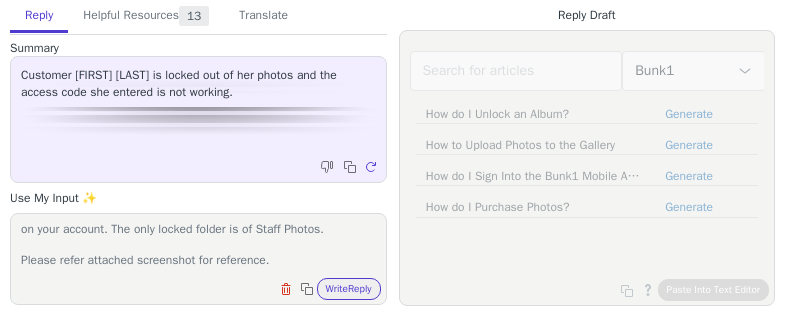 click on "Write  Reply" at bounding box center (349, 289) 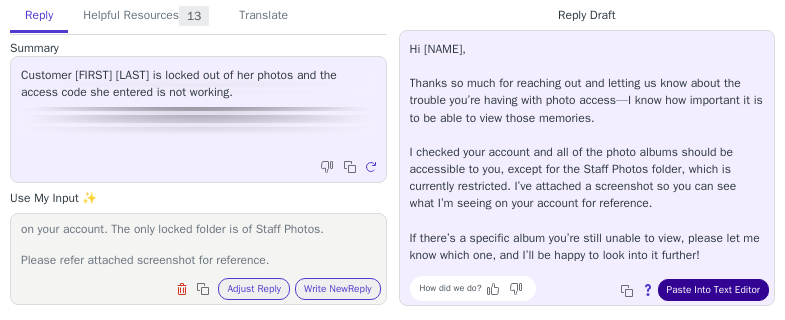 click on "Paste Into Text Editor" at bounding box center [713, 290] 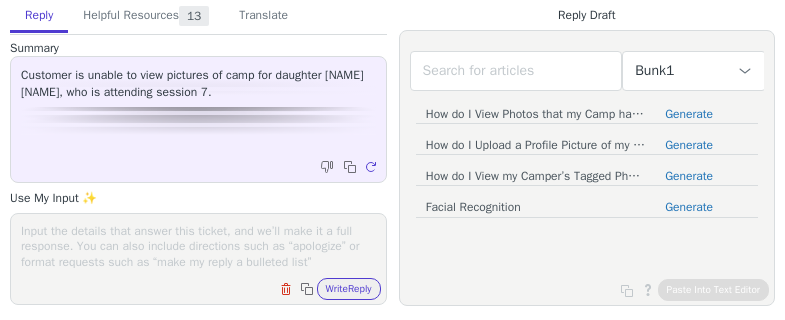 scroll, scrollTop: 0, scrollLeft: 0, axis: both 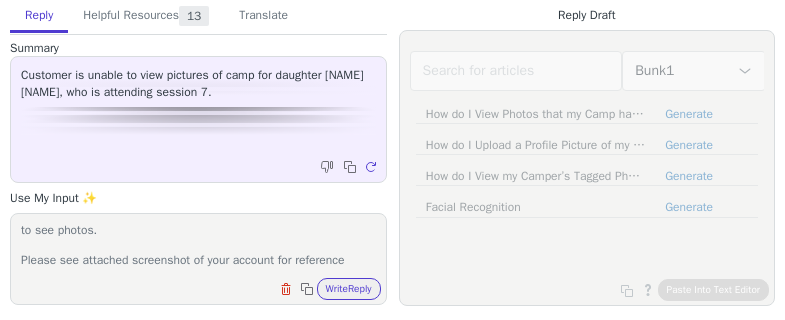 type on "We have checked and see that the session was not linked to the Campers profile which is why you were unable to view photos.
We have now linked the session at our end and you should be able to see photos.
Please see attached screenshot of your account for reference" 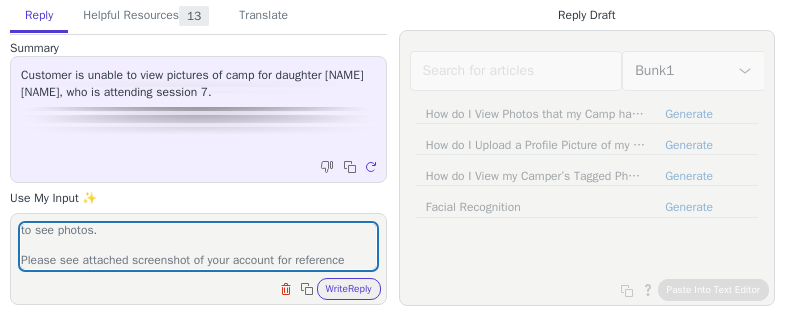 type 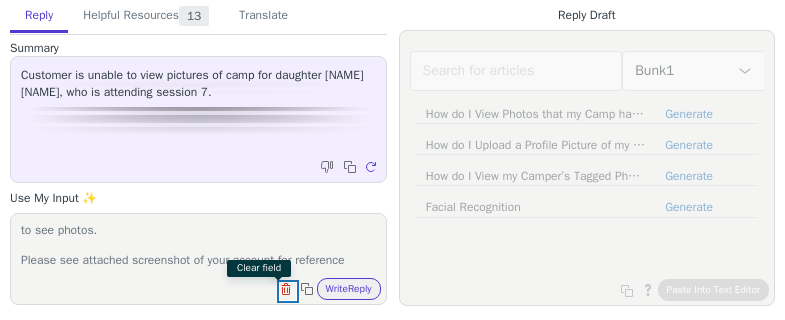 type 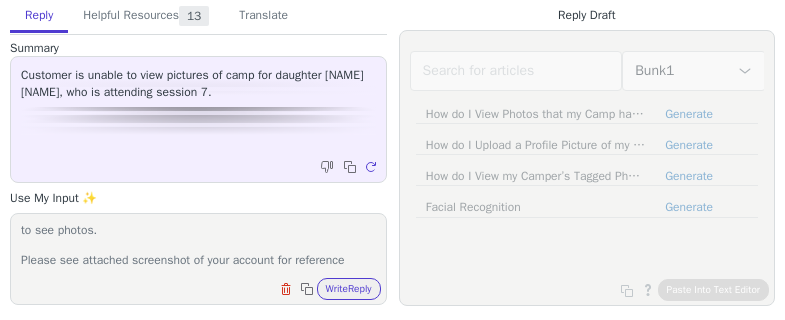 type 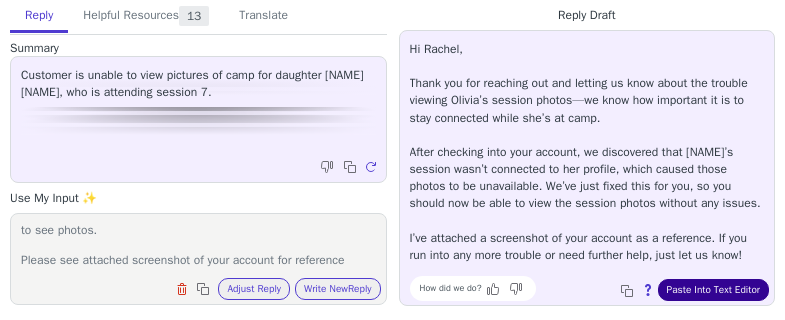 click on "Paste Into Text Editor" at bounding box center (713, 290) 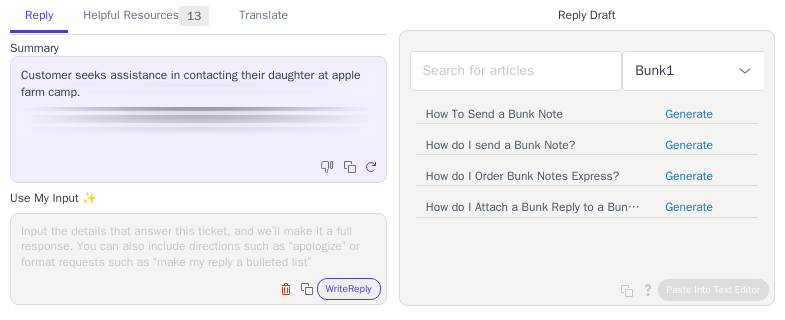 scroll, scrollTop: 0, scrollLeft: 0, axis: both 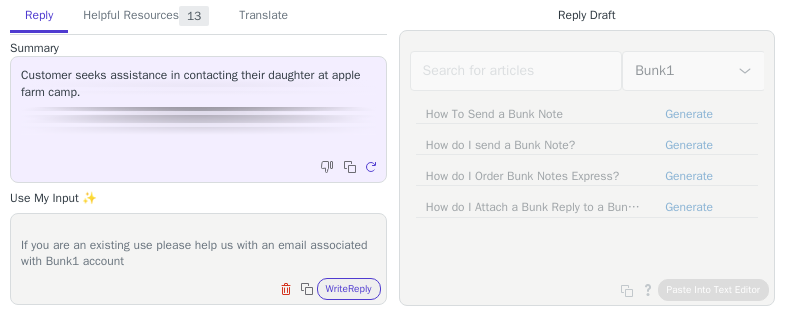 type on "We could not locate an account with this email address.
Can you please confirm if you are a new user or have registered with Bunk1.
If you are a new user please help us with the Full name of the Camp, Your Daughter's Name.
If you are an existing use please help us with an email associated with Bunk1 account" 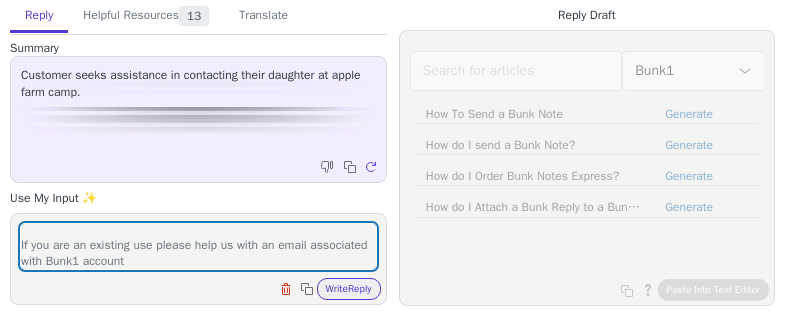 type 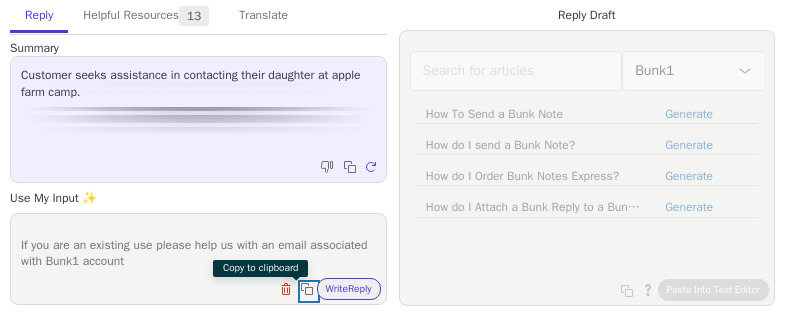 type 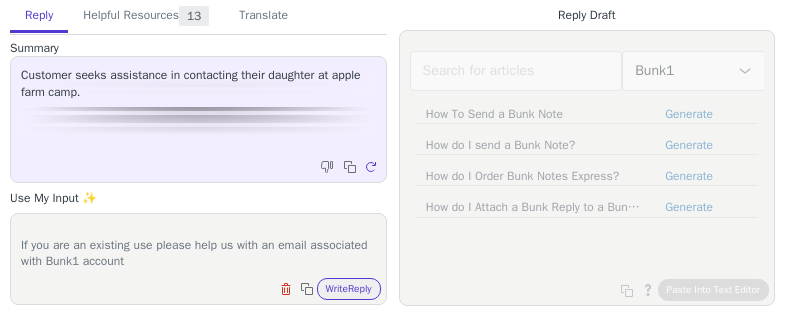 click on "Write  Reply" at bounding box center (349, 289) 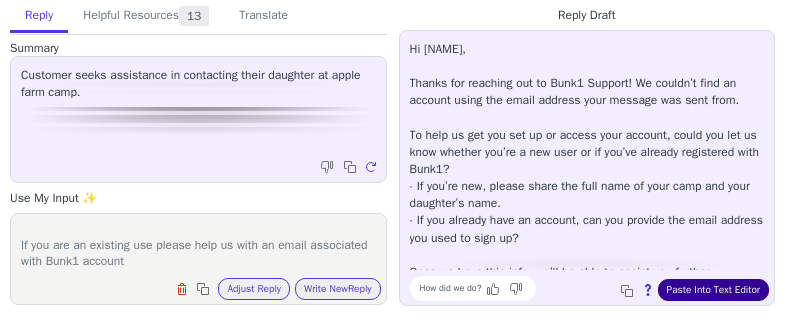 click on "Paste Into Text Editor" at bounding box center [713, 290] 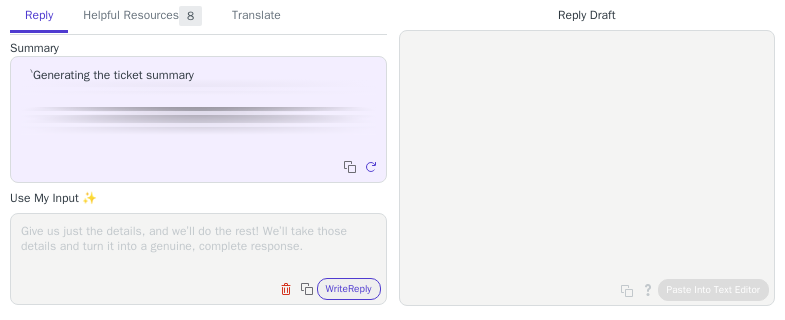 scroll, scrollTop: 0, scrollLeft: 0, axis: both 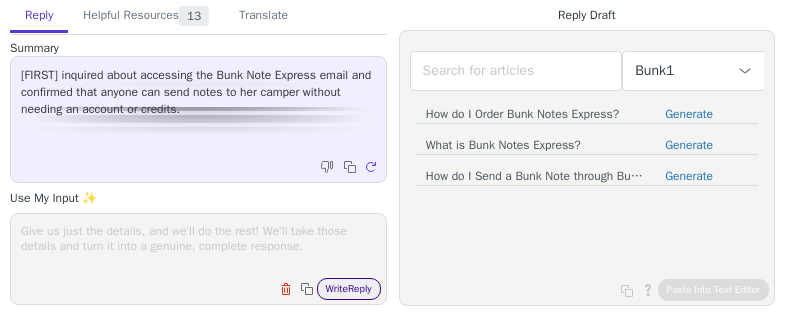 click on "Write  Reply" at bounding box center (349, 289) 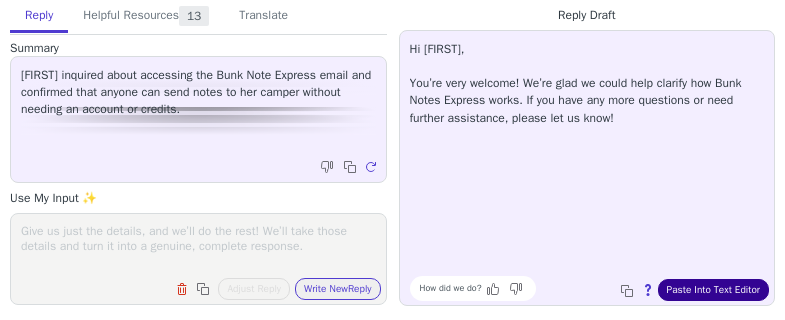 click on "Paste Into Text Editor" at bounding box center [713, 290] 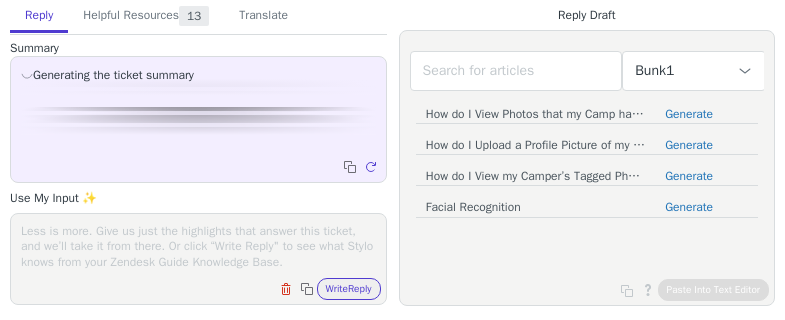 scroll, scrollTop: 0, scrollLeft: 0, axis: both 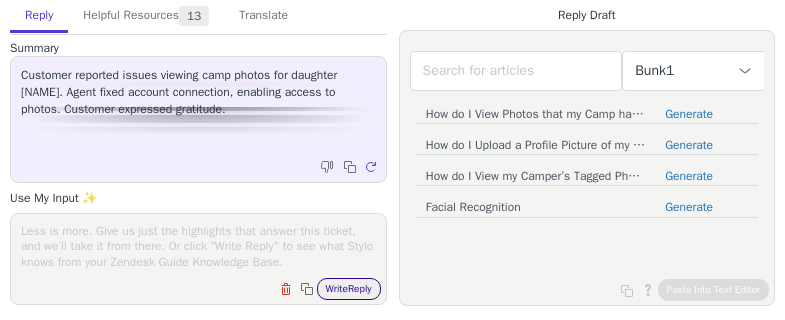 click on "Write  Reply" at bounding box center (349, 289) 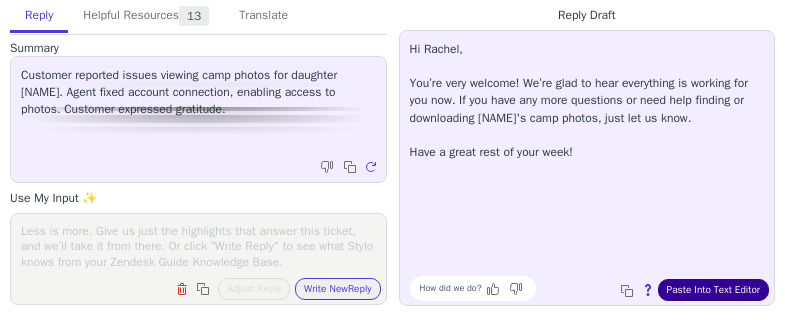 click on "Paste Into Text Editor" at bounding box center [713, 290] 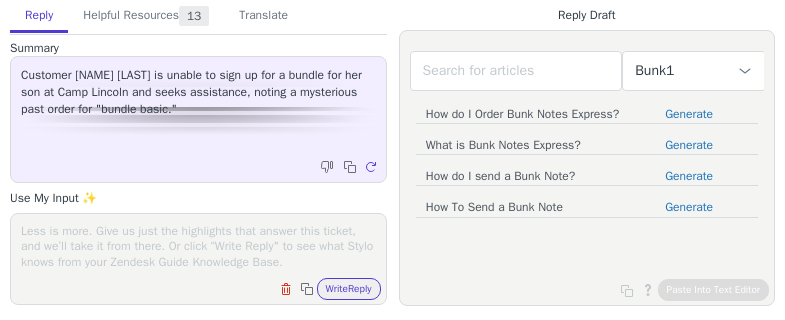 scroll, scrollTop: 0, scrollLeft: 0, axis: both 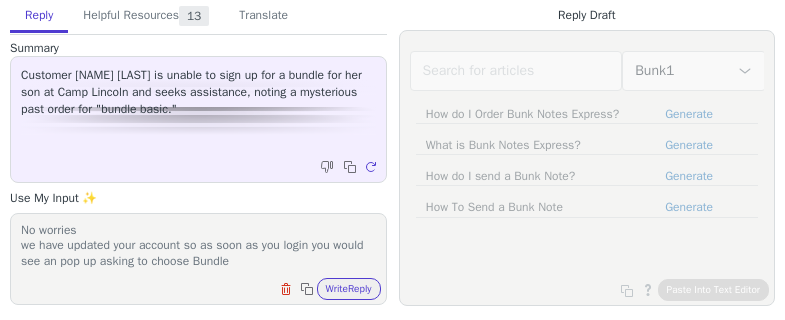 type on "No worries
we have updated your account so as soon as you login you would see an pop up asking to choose Bundle" 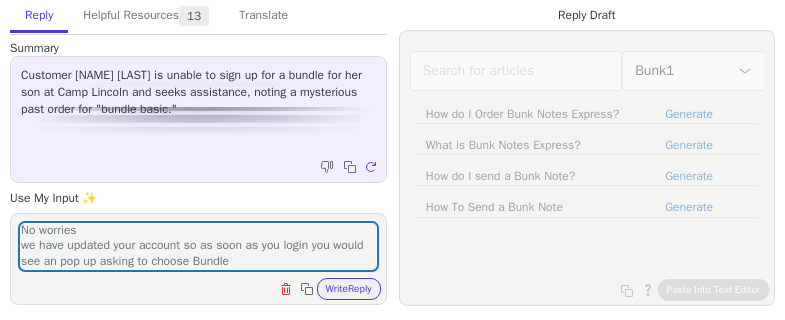 type 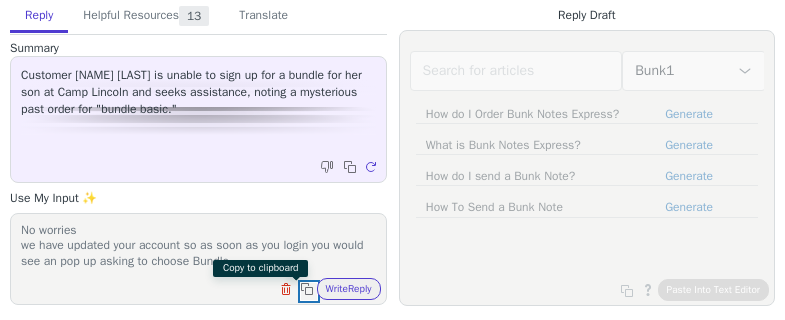 type 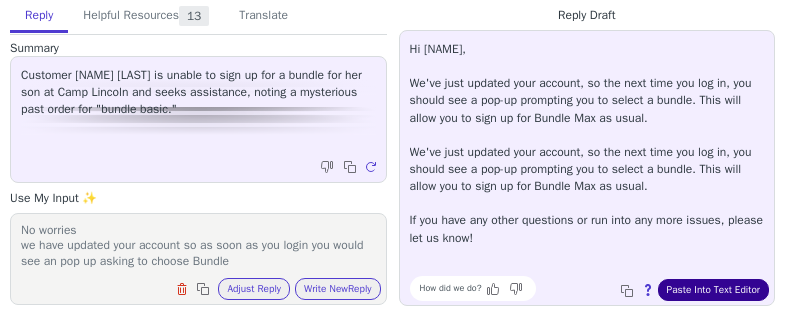 click on "Paste Into Text Editor" at bounding box center [713, 290] 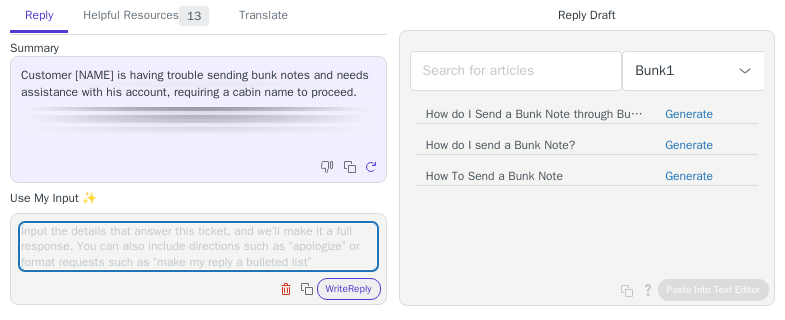 scroll, scrollTop: 0, scrollLeft: 0, axis: both 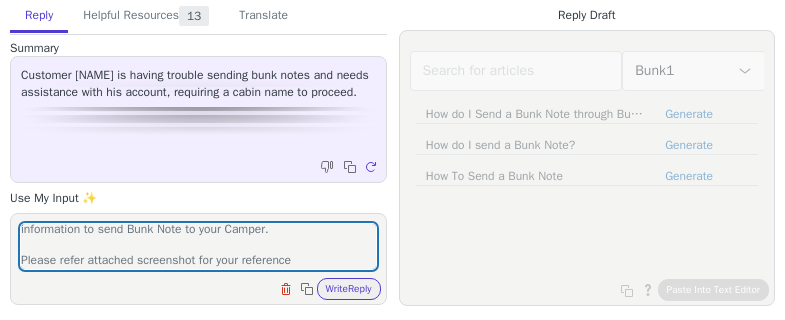 type on "We have checked and confirm that you do not need a Cabin information to send Bunk Note to your Camper.
Please refer attached screenshot for your reference" 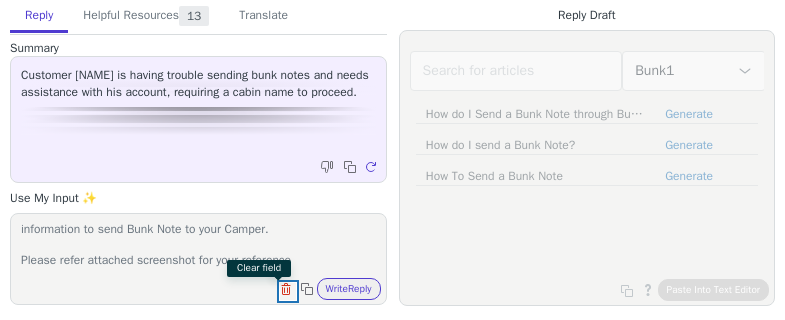 type 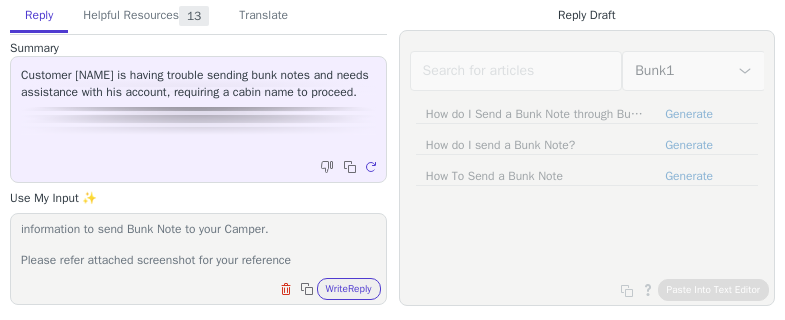 click on "Write  Reply" at bounding box center [349, 289] 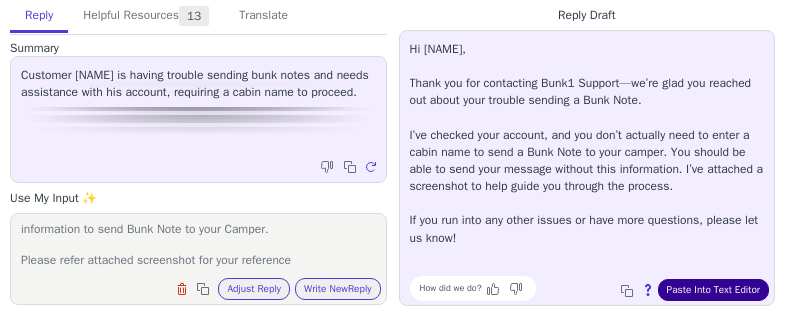click on "Paste Into Text Editor" at bounding box center [713, 290] 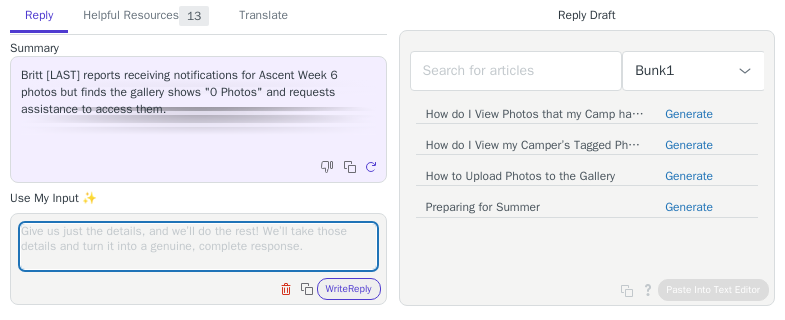 scroll, scrollTop: 0, scrollLeft: 0, axis: both 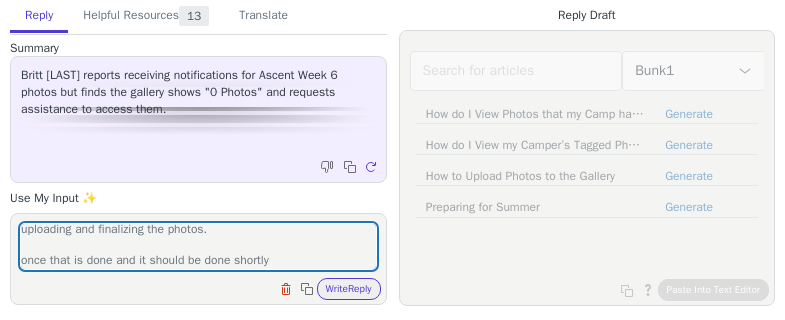 type on "We have checked and see that the camp is still in the process of uploading and finalizing the photos.
once that is done and it should be done shortly" 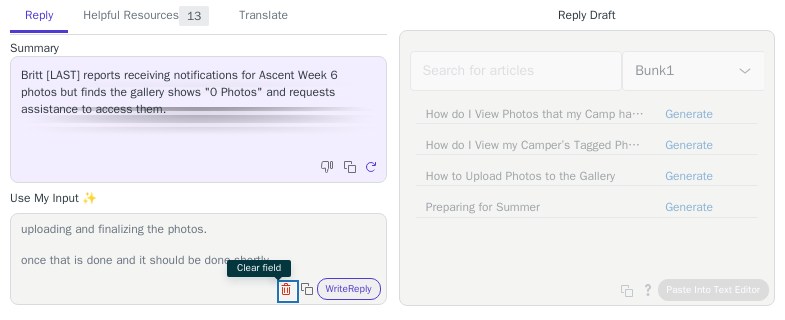 type 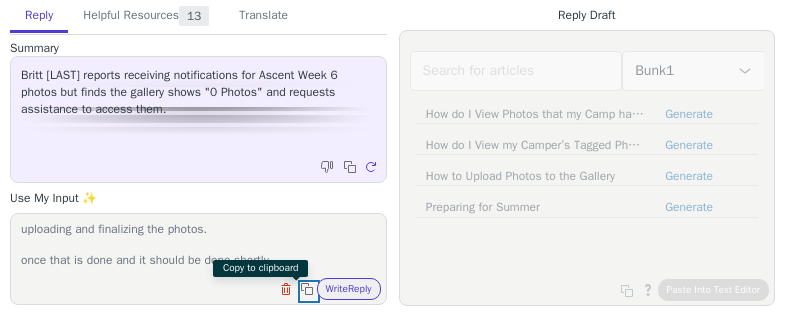 type 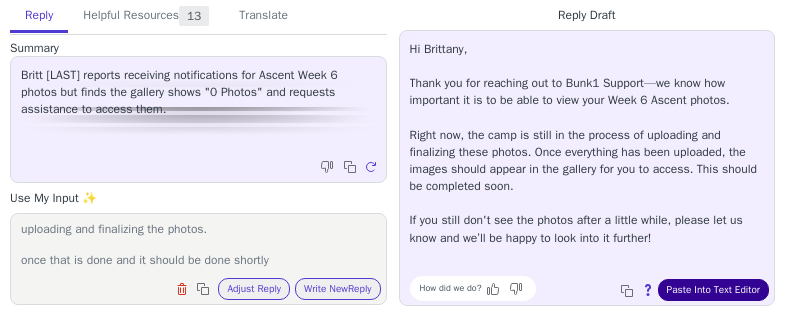 click on "Paste Into Text Editor" at bounding box center (713, 290) 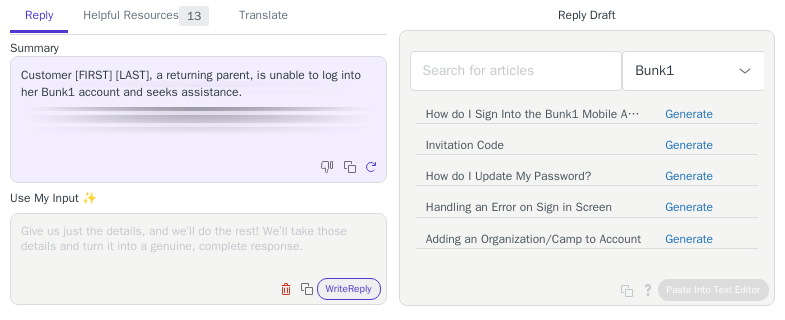 scroll, scrollTop: 0, scrollLeft: 0, axis: both 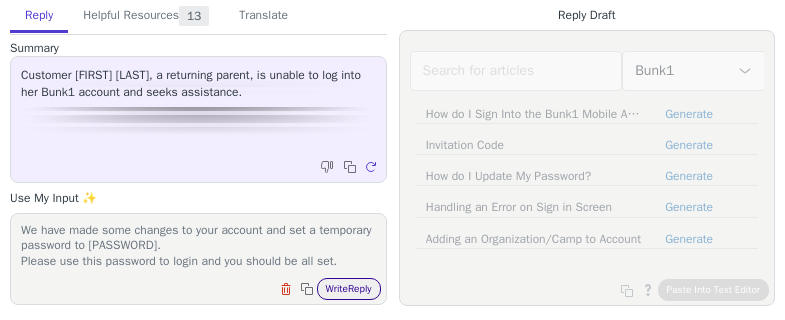 type on "We have made some changes to your account and set a temporary password to [PASSWORD].
Please use this password to login and you should be all set." 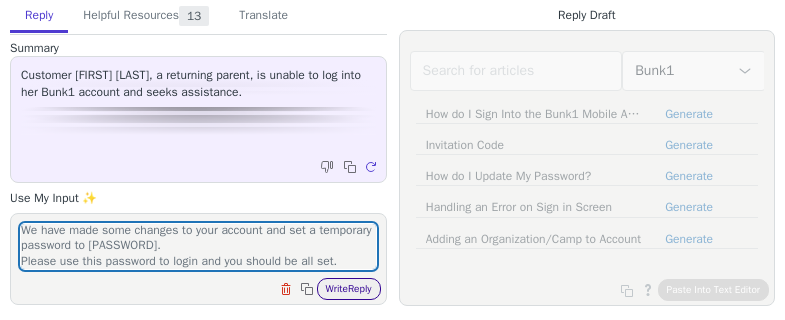 click on "Write  Reply" at bounding box center [349, 289] 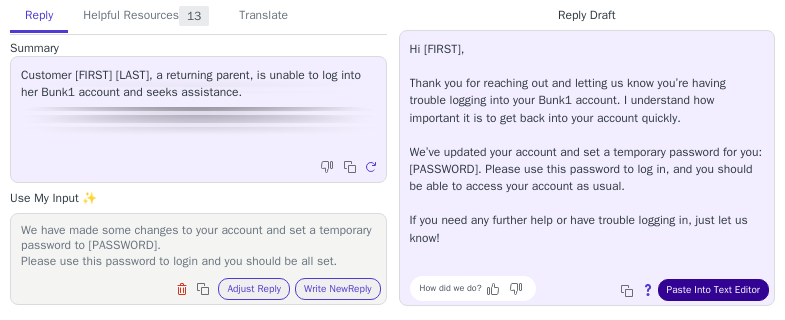click on "Paste Into Text Editor" at bounding box center [713, 290] 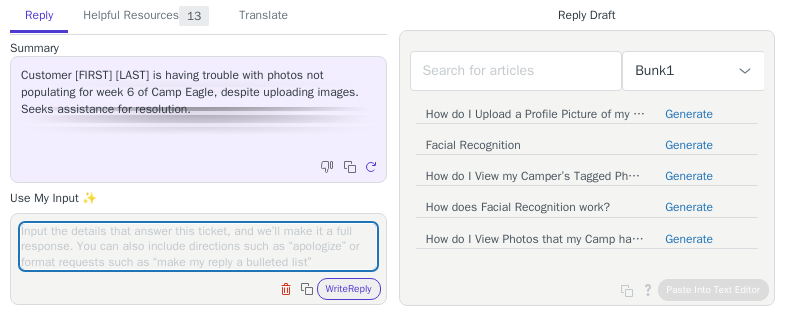 scroll, scrollTop: 0, scrollLeft: 0, axis: both 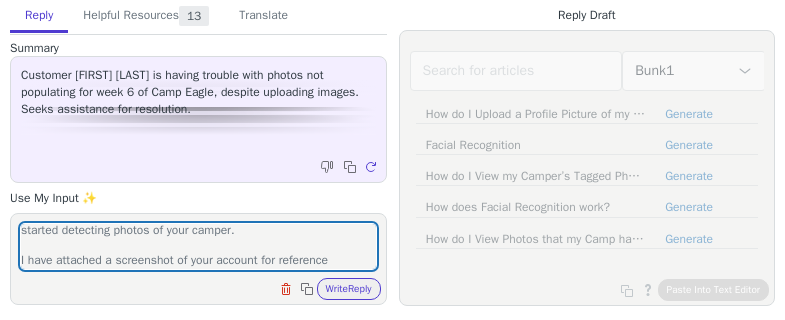 type on "We have checked and see that the Camp is processing and uploading photos just now.
They have uploaded some photos and we can see that it has started detecting photos of your camper.
I have attached a screenshot of your account for reference" 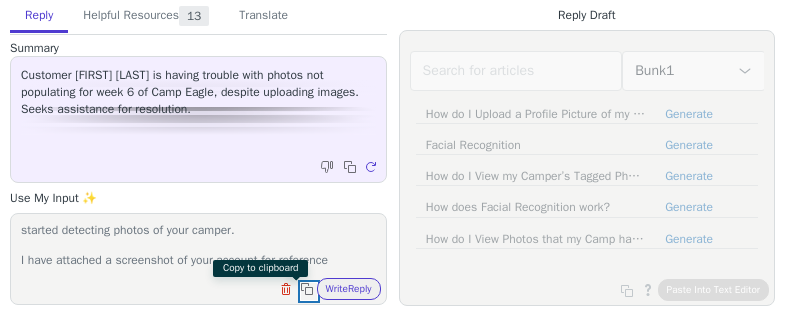 type 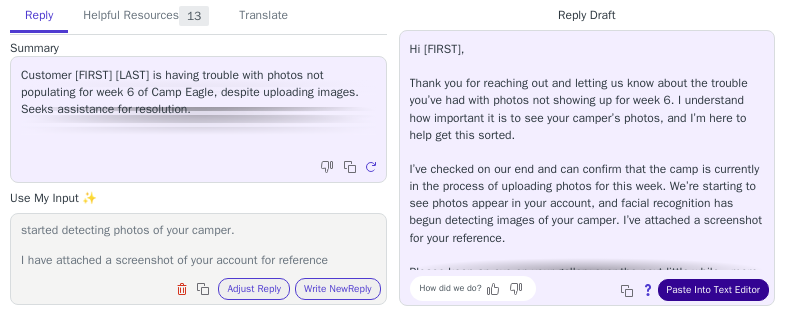 click on "Paste Into Text Editor" at bounding box center [713, 290] 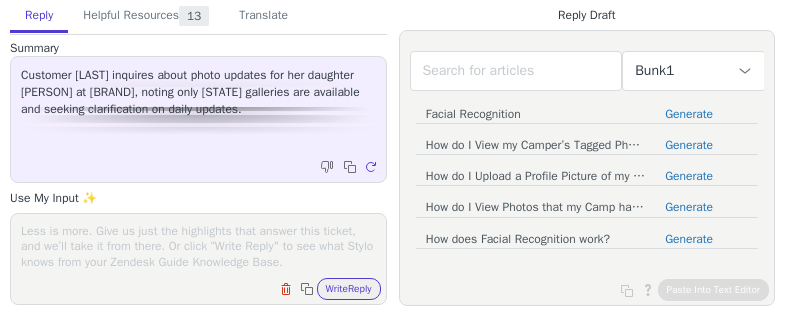 scroll, scrollTop: 0, scrollLeft: 0, axis: both 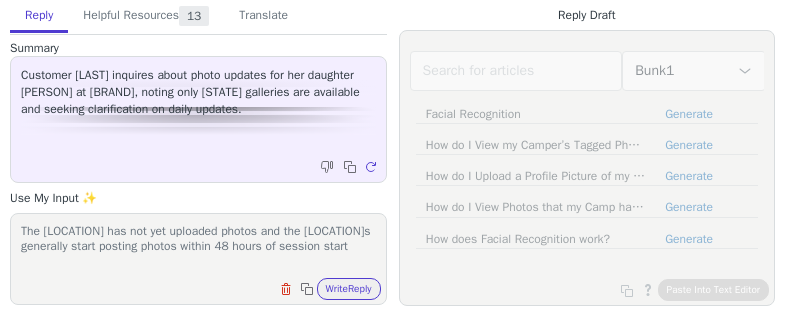 type on "The camp has not yet uploaded photos and the camps generally start posting photos within 48 hours of session start" 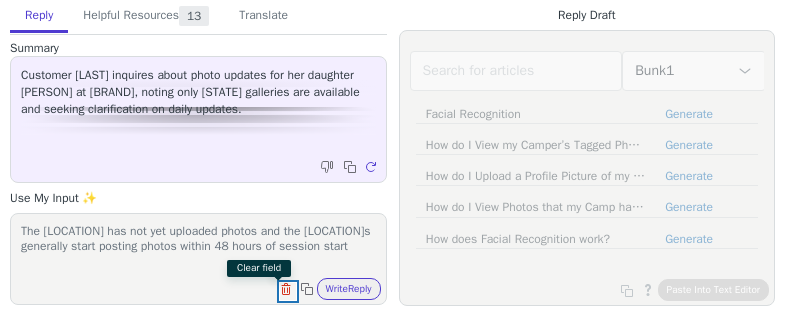 type 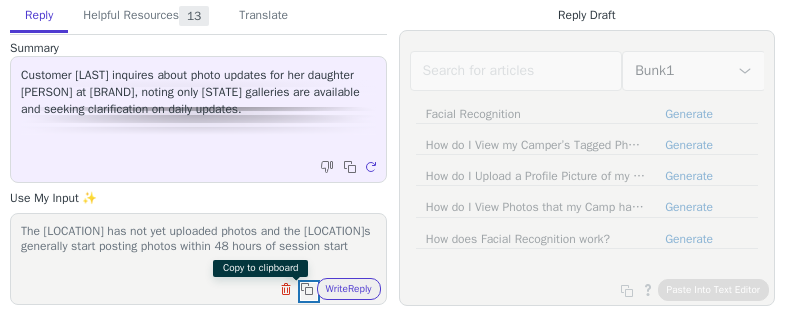 type 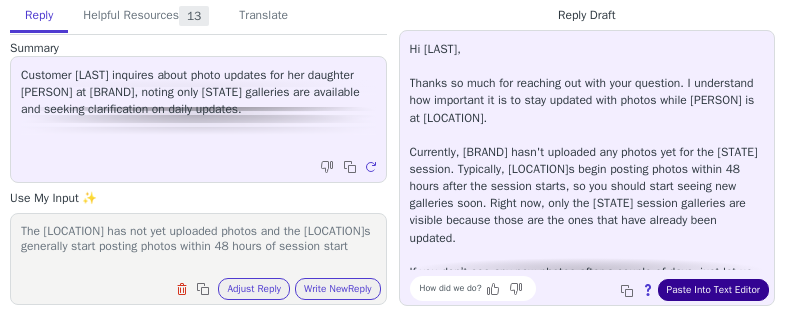 click on "Paste Into Text Editor" at bounding box center (713, 290) 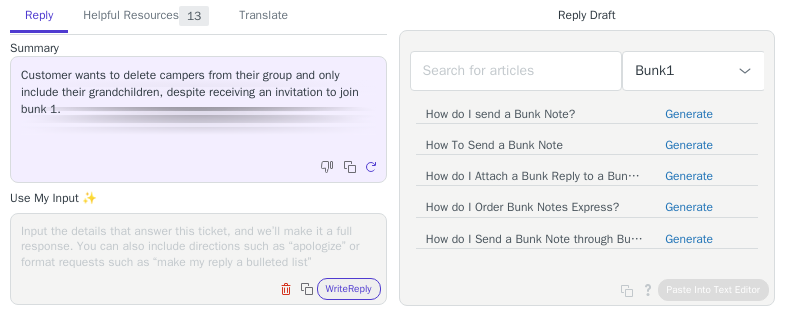 scroll, scrollTop: 0, scrollLeft: 0, axis: both 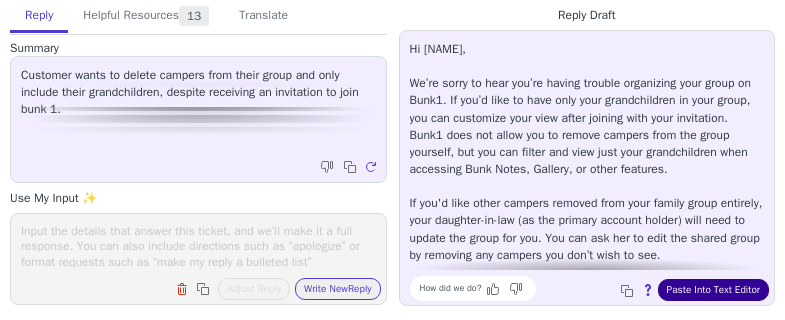 click on "Paste Into Text Editor" at bounding box center [713, 290] 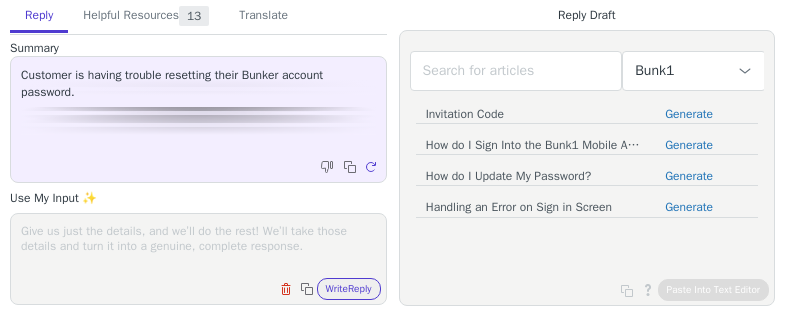 scroll, scrollTop: 0, scrollLeft: 0, axis: both 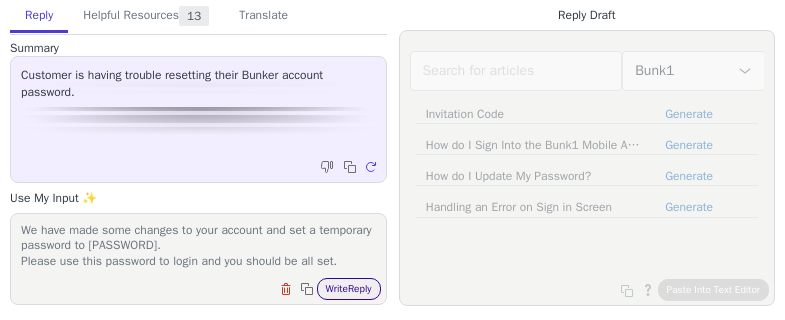 type on "We have made some changes to your account and set a temporary password to [PASSWORD].
Please use this password to login and you should be all set." 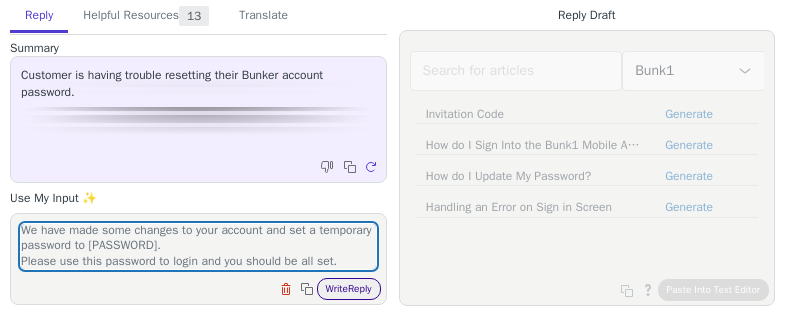 click on "Write  Reply" at bounding box center [349, 289] 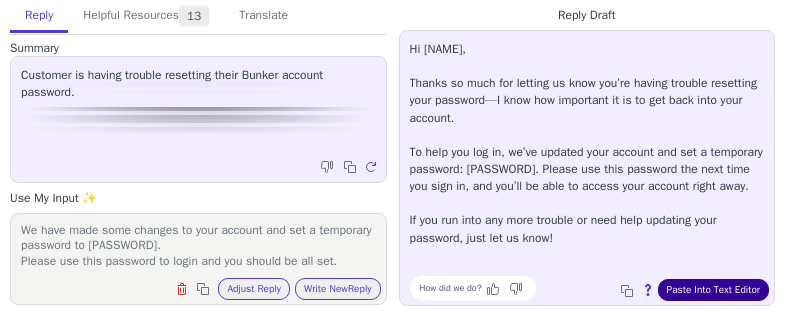 click on "Paste Into Text Editor" at bounding box center [713, 290] 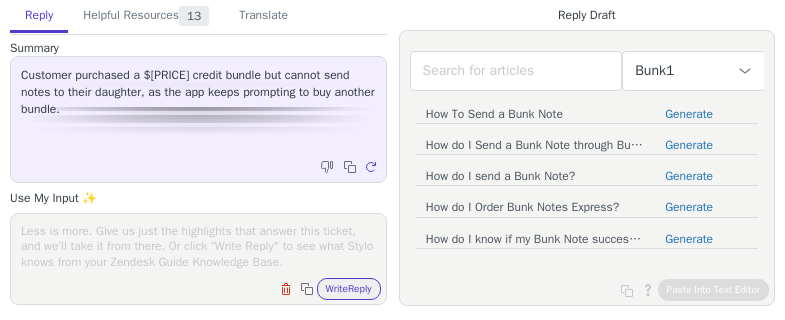 scroll, scrollTop: 0, scrollLeft: 0, axis: both 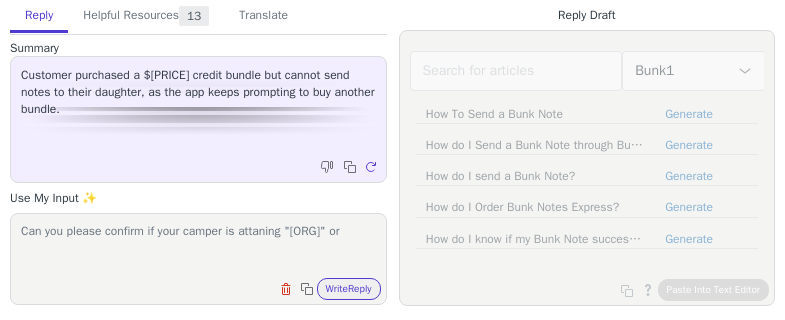 click on "Can you please confirm if your camper is attaning "Girl Scouts Of Western Ny: Camp Seven Hills" or" at bounding box center [198, 246] 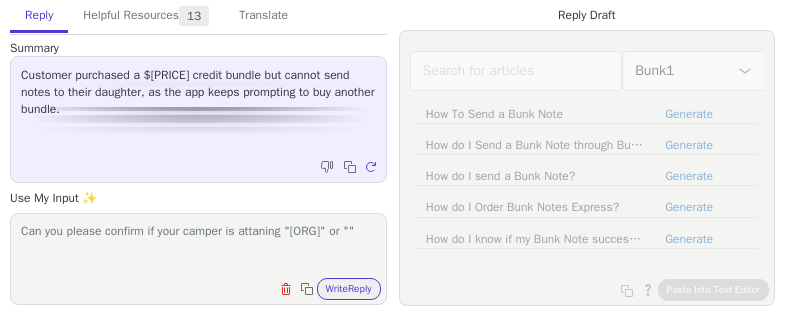 paste on "Girl Scouts Of Western Ny: Camp Timbercrest" 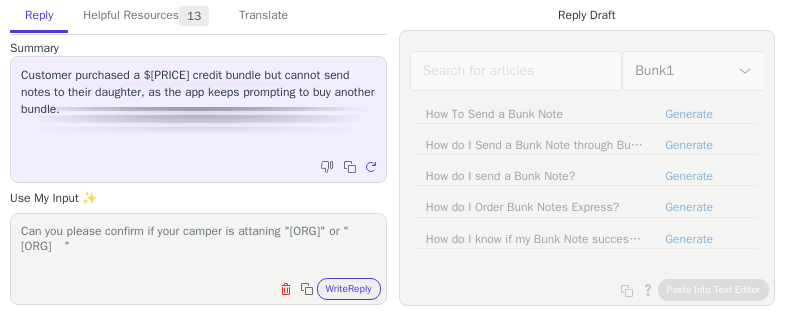 scroll, scrollTop: 1, scrollLeft: 0, axis: vertical 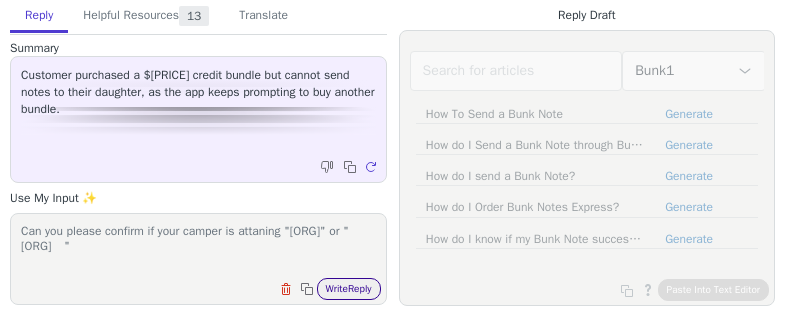 type on "Can you please confirm if your camper is attaning "Girl Scouts Of Western Ny: Camp Seven Hills" or "Girl Scouts Of Western Ny: Camp Timbercrest	"" 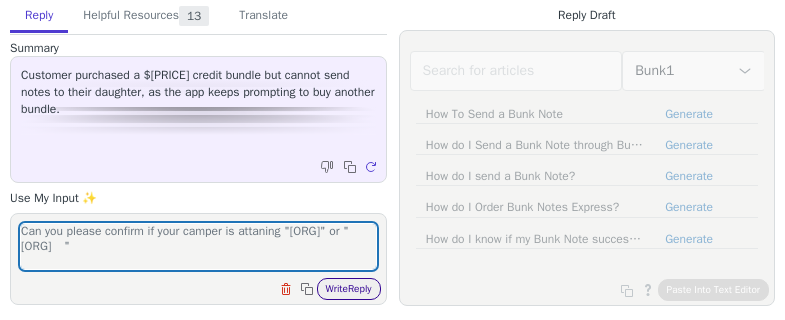 click on "Write  Reply" at bounding box center (349, 289) 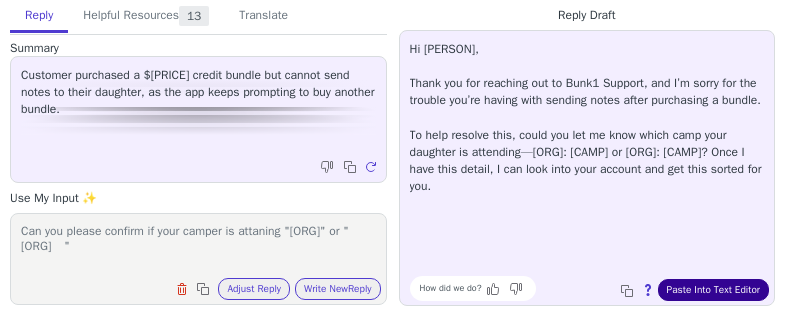 click on "Paste Into Text Editor" at bounding box center [713, 290] 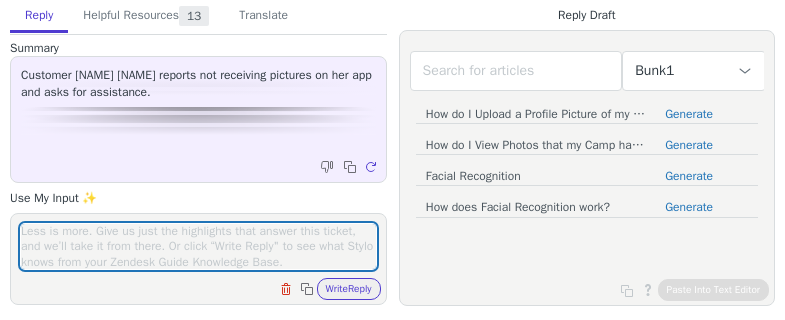 scroll, scrollTop: 0, scrollLeft: 0, axis: both 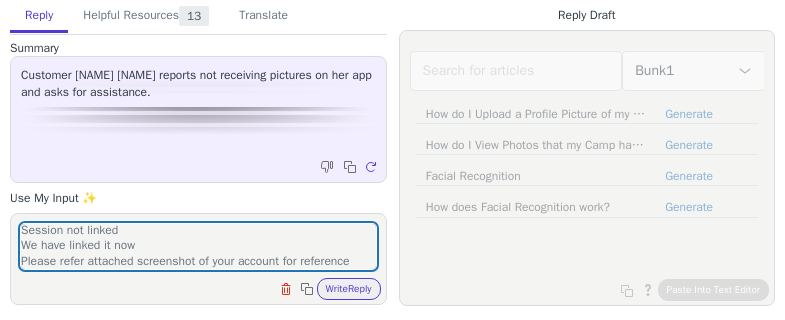 type on "Session not linked
We have linked it now
Please refer attached screenshot of your account for reference" 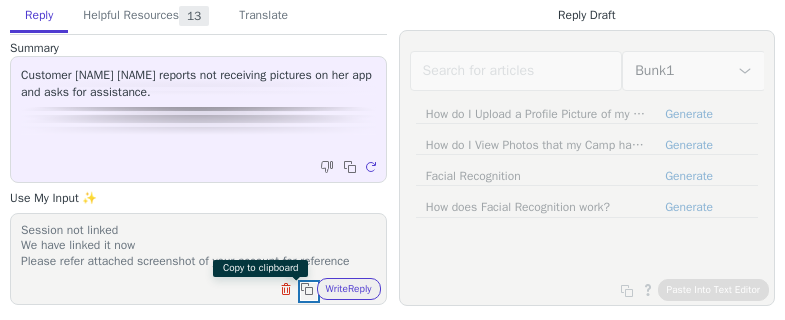 type 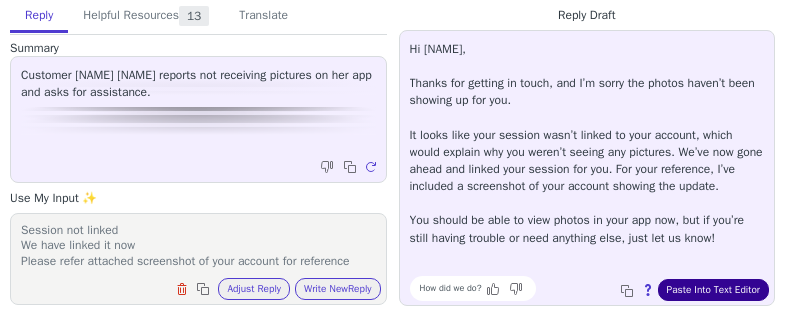 click on "Paste Into Text Editor" at bounding box center (713, 290) 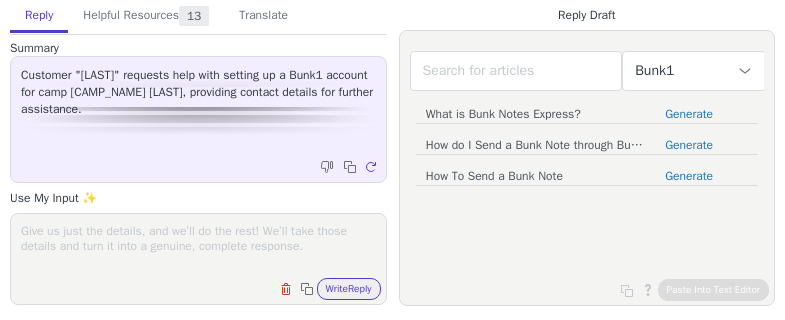 scroll, scrollTop: 0, scrollLeft: 0, axis: both 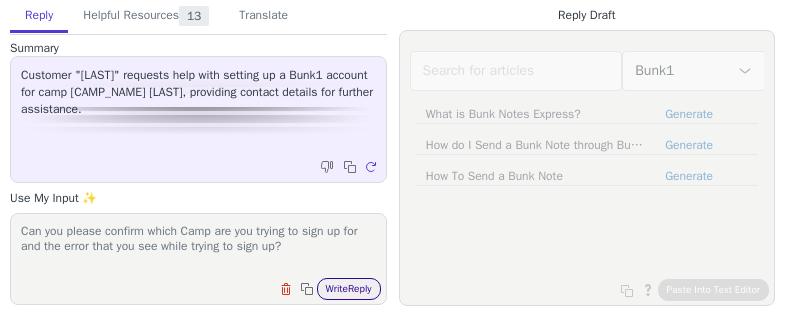 type on "Can you please confirm which Camp are you trying to sign up for and the error that you see while trying to sign up?" 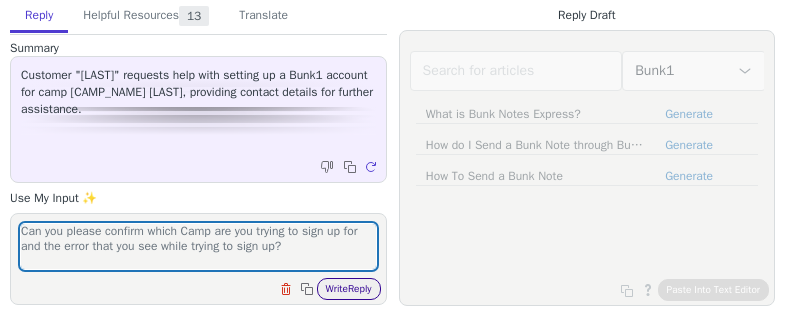 click on "Write  Reply" at bounding box center [349, 289] 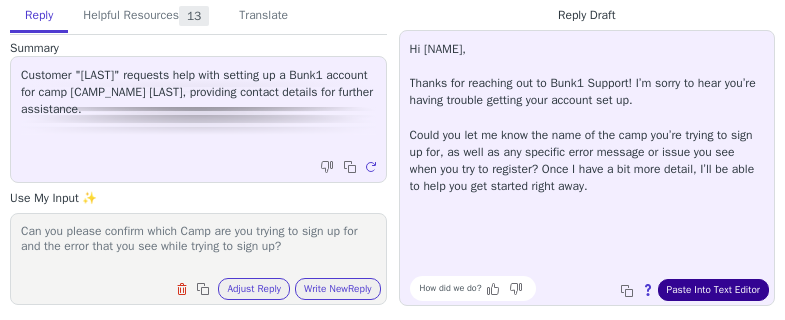 click on "Paste Into Text Editor" at bounding box center (713, 290) 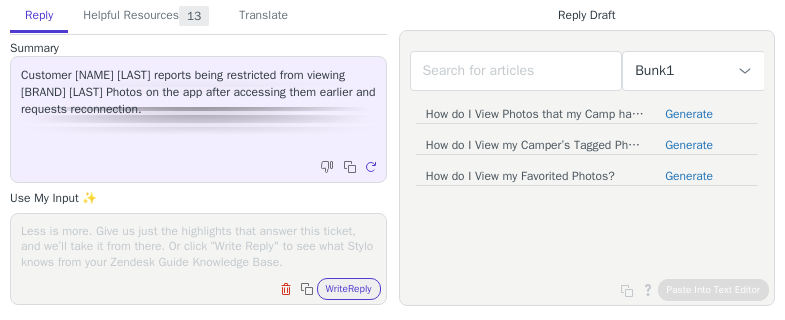 scroll, scrollTop: 0, scrollLeft: 0, axis: both 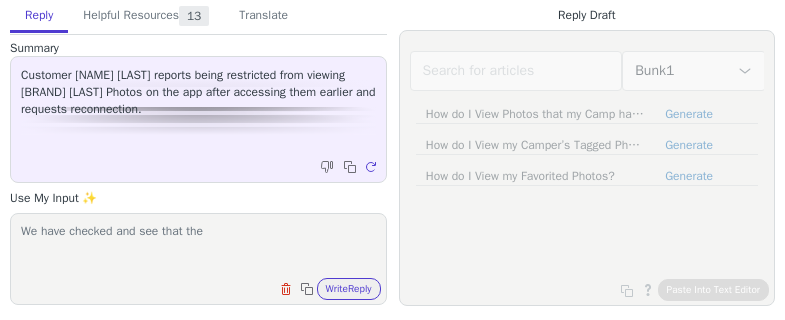 click on "We have checked and see that the" at bounding box center [198, 246] 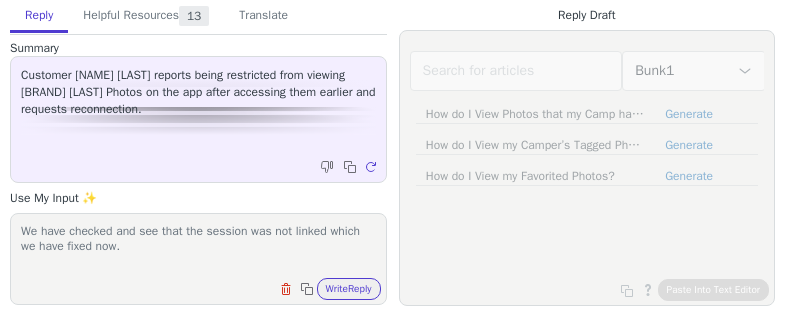 scroll, scrollTop: 17, scrollLeft: 0, axis: vertical 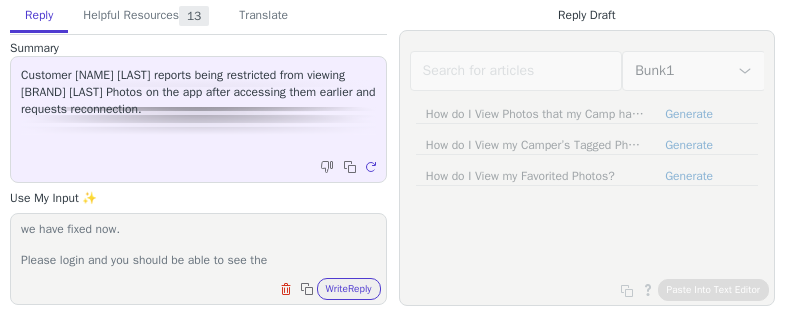 click on "We have checked and see that the session was not linked which we have fixed now.
Please login and you should be able to see the" at bounding box center (198, 246) 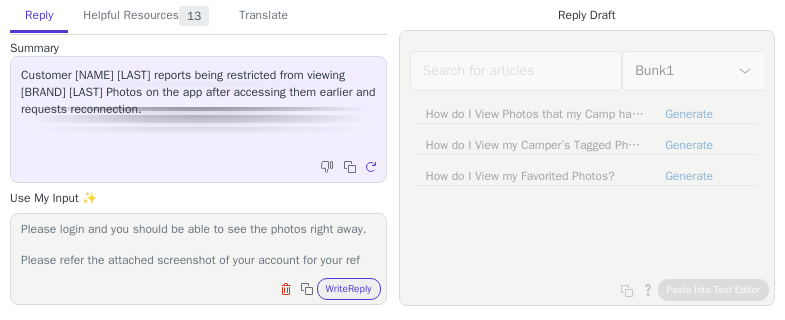 scroll, scrollTop: 78, scrollLeft: 0, axis: vertical 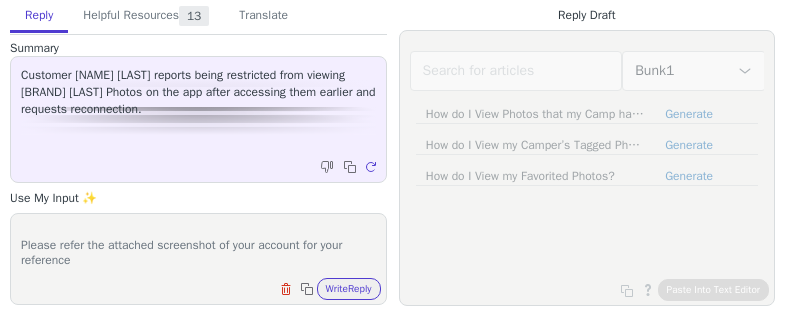 type on "We have checked and see that the session was not linked which we have fixed now.
Please login and you should be able to see the photos right away.
Please refer the attached screenshot of your account for your reference" 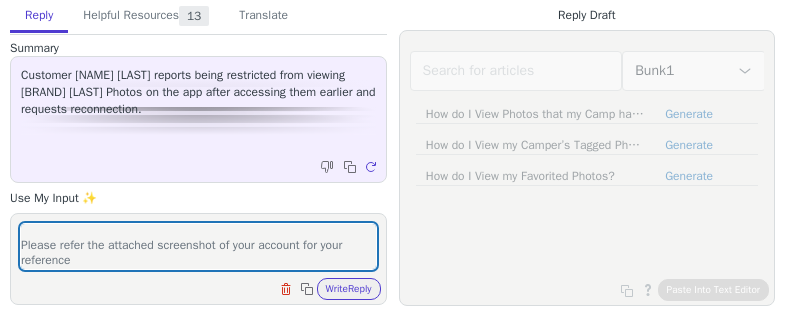 type 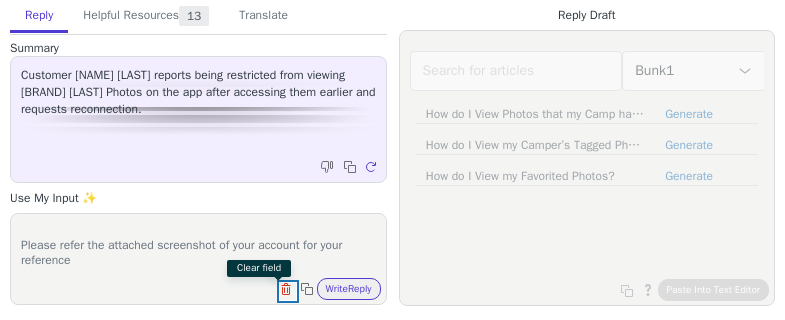 type 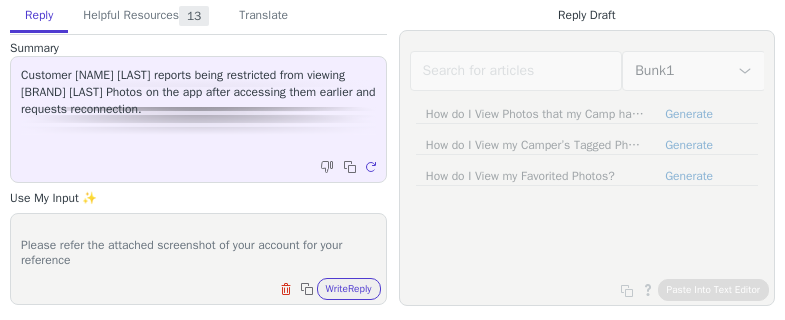 click on "Write  Reply" at bounding box center (349, 289) 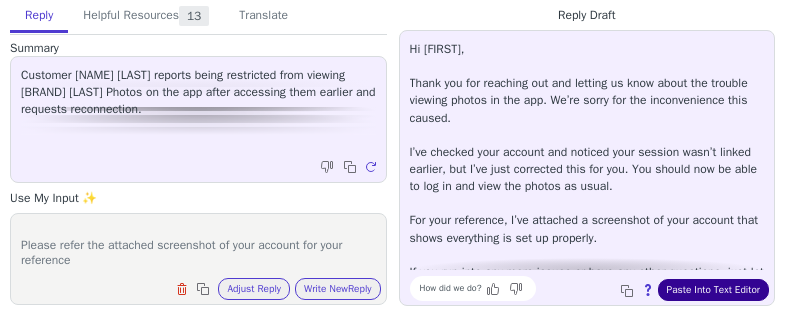 click on "Paste Into Text Editor" at bounding box center (713, 290) 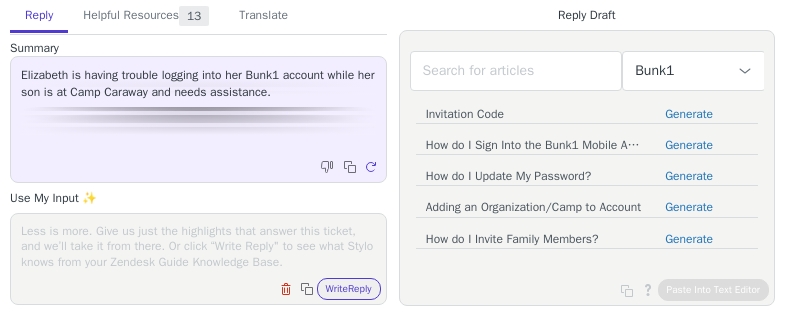 scroll, scrollTop: 0, scrollLeft: 0, axis: both 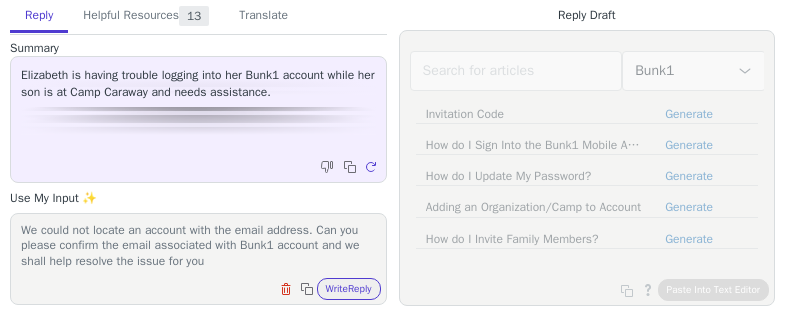 type on "We could not locate an account with the email address. Can you please confirm the email associated with Bunk1 account and we shall help resolve the issue for you" 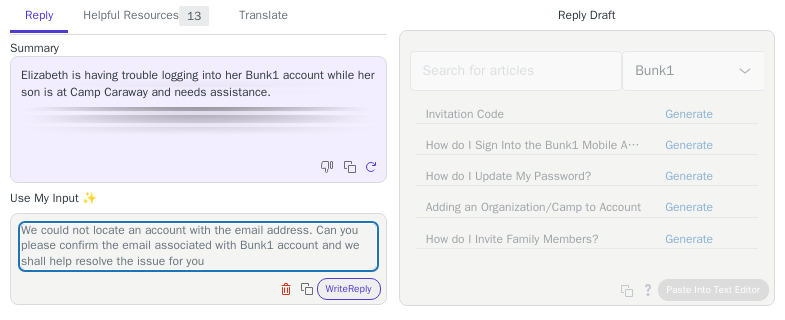 type 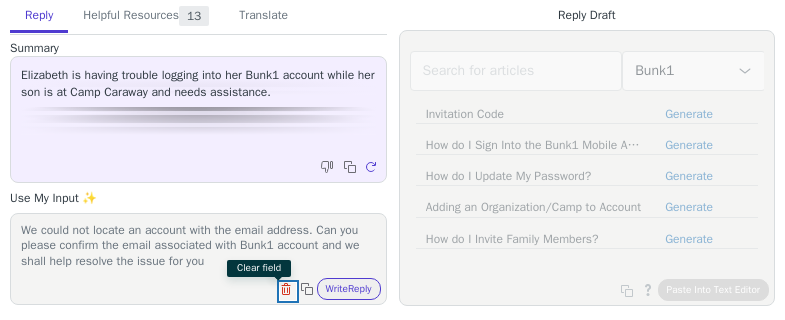 type 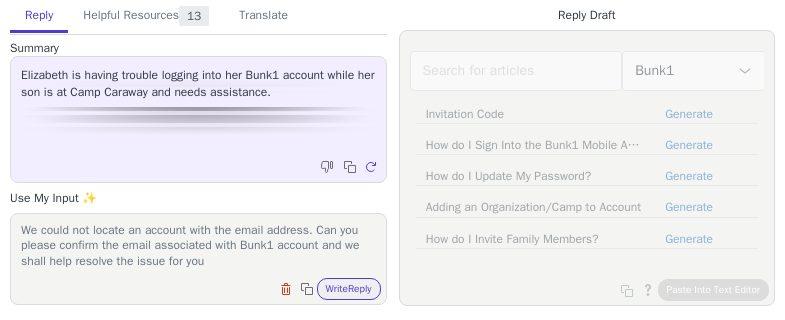 click on "Write  Reply" at bounding box center (349, 289) 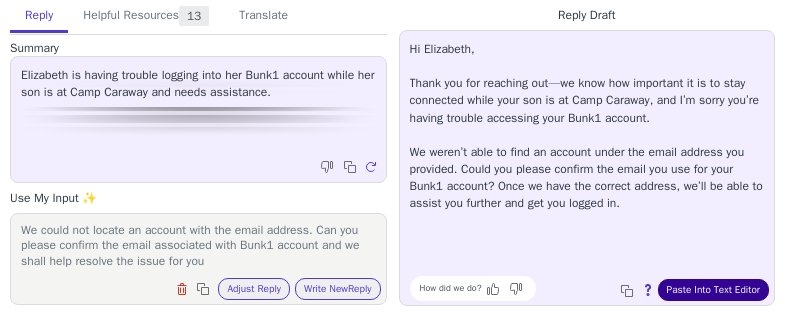 click on "Paste Into Text Editor" at bounding box center (713, 290) 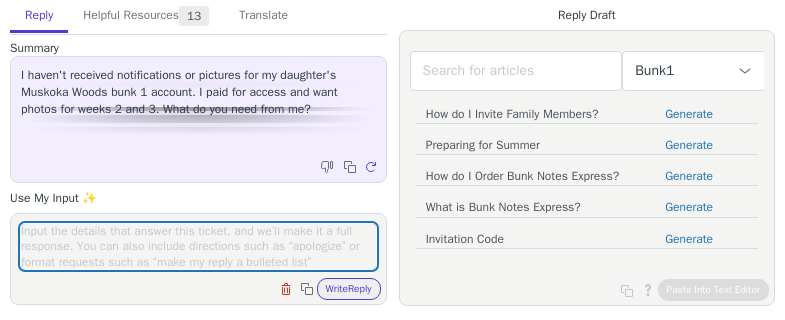 click at bounding box center (198, 246) 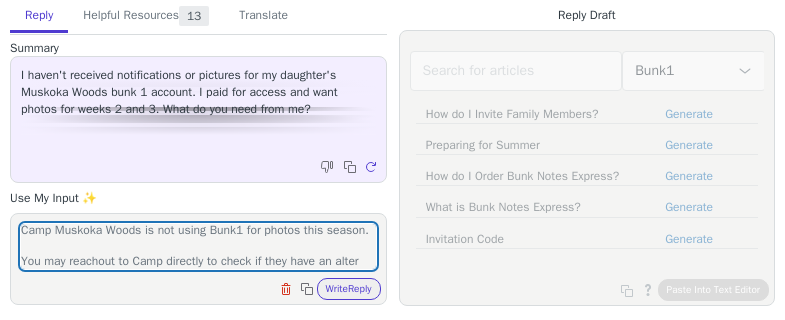 scroll, scrollTop: 32, scrollLeft: 0, axis: vertical 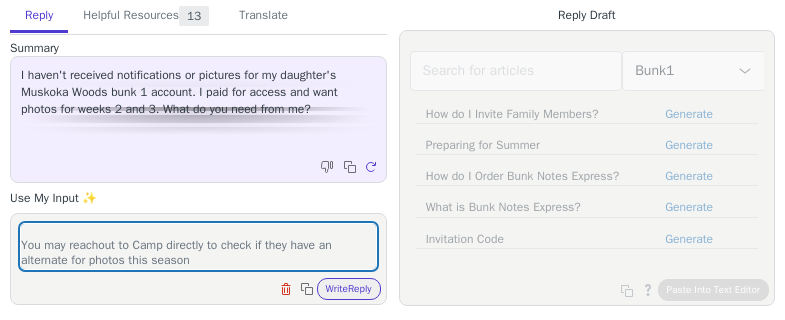 type on "Camp Muskoka Woods is not using Bunk1 for photos this season.
You may reachout to Camp directly to check if they have an alternate for photos this season" 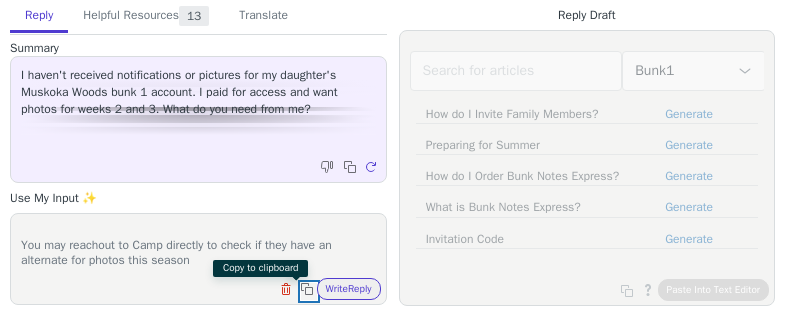 type 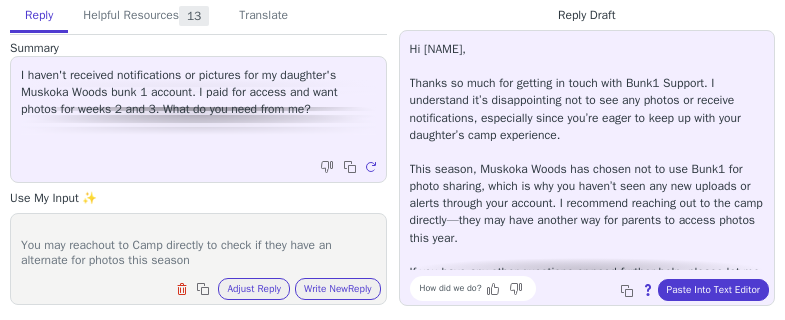 click on "Hi [NAME], Thanks so much for getting in touch with Bunk1 Support. I understand it’s disappointing not to see any photos or receive notifications, especially since you’re eager to keep up with your daughter’s camp experience. This season, Muskoka Woods has chosen not to use Bunk1 for photo sharing, which is why you haven’t seen any new uploads or alerts through your account. I recommend reaching out to the camp directly—they may have another way for parents to access photos this year. If you have any other questions or need further help, please let me know!" at bounding box center [587, 169] 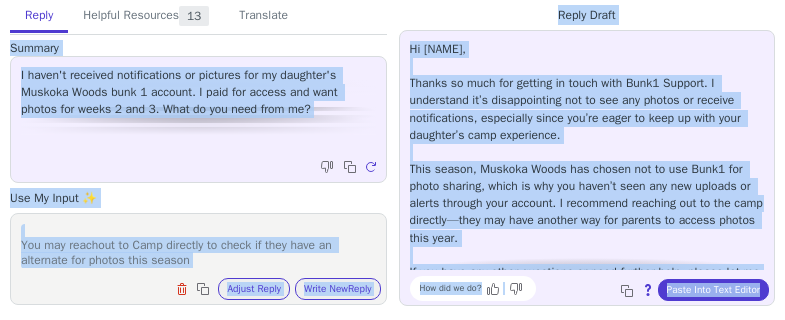 copy on "Summary I haven't received notifications or pictures for my daughter's Muskoka Woods bunk 1 account. I paid for access and want photos for weeks 2 and 3. What do you need from me? Copy to clipboard Regenerate Use My Input ✨ Camp Muskoka Woods is not using Bunk1 for photos this season.
You may reachout to Camp directly to check if they have an alternate for photos this season Clear field Copy to clipboard Adjust Reply Use input to adjust reply draft Write New  Reply Knowledge Base Articles   5 Regenerate Tickets   5 Regenerate Macros   3 Regenerate From Detected Language Czech English (United States) Danish Dutch French French (Canada) German Italian Japanese Korean Norwegian Polish Portuguese Portuguese (Brazil) Slovak Spanish Swedish To Czech English (United States) Danish Dutch French French (Canada) German Italian Japanese Korean Norwegian Polish Portuguese Portuguese (Brazil) Slovak Spanish Swedish Text to be translated: Insert current reply draft Clear text Copy to clipboard Translate Reply Draft Edit..." 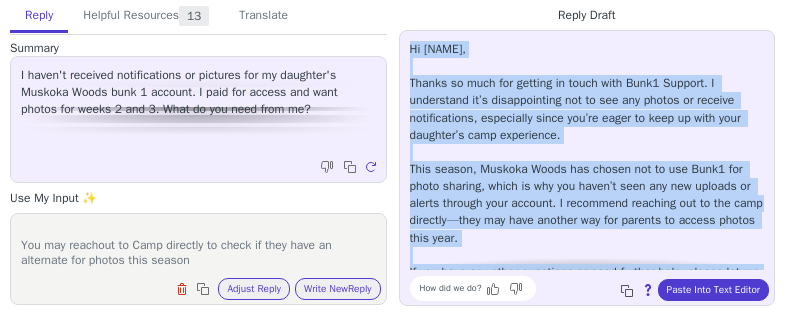 scroll, scrollTop: 28, scrollLeft: 0, axis: vertical 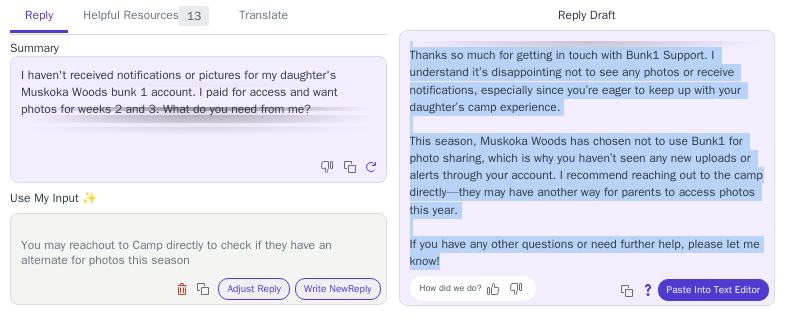 drag, startPoint x: 410, startPoint y: 44, endPoint x: 648, endPoint y: 266, distance: 325.46582 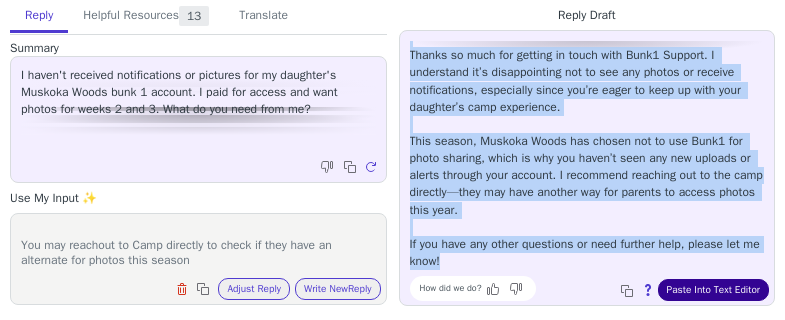 click on "Paste Into Text Editor" at bounding box center (713, 290) 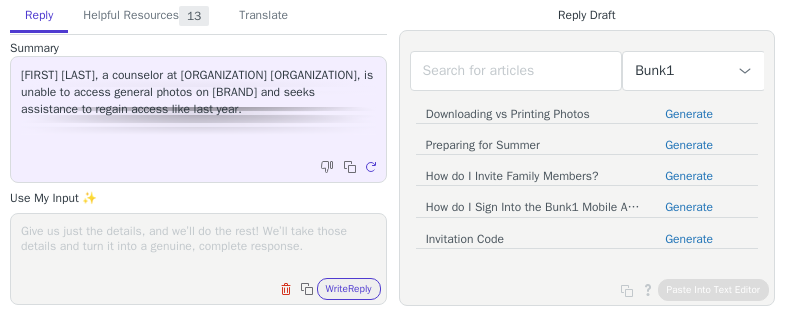 scroll, scrollTop: 0, scrollLeft: 0, axis: both 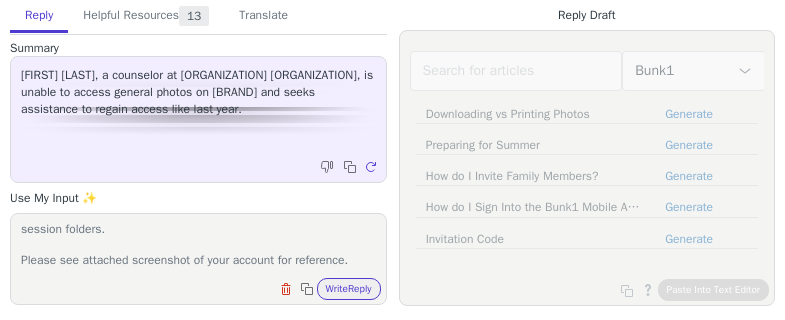 type on "We have fixed your account and now you have access to all the session folders.
Please see attached screenshot of your account for reference." 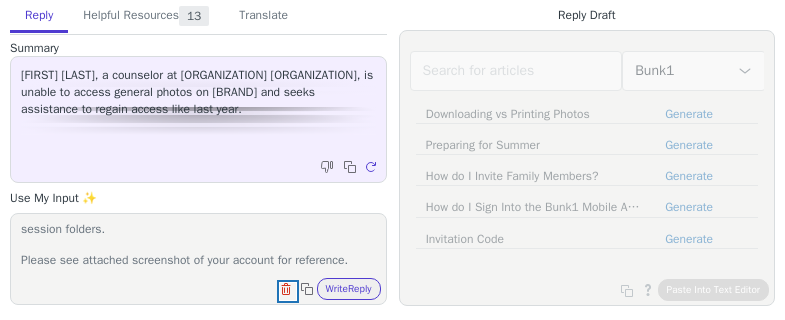 type 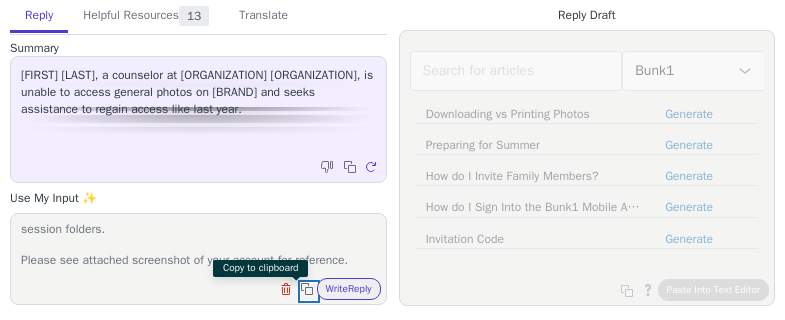 type 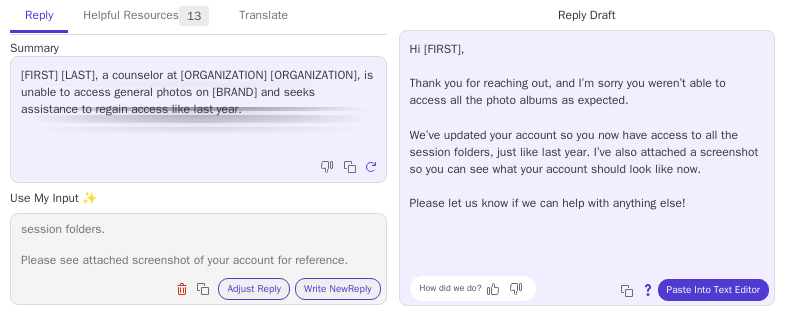 click on "Hi Davie, Thank you for reaching out, and I’m sorry you weren’t able to access all the photo albums as expected. We’ve updated your account so you now have access to all the session folders, just like last year. I’ve also attached a screenshot so you can see what your account should look like now. Please let us know if we can help with anything else! How did we do?   Copy to clipboard About this reply Paste Into Text Editor" at bounding box center [587, 168] 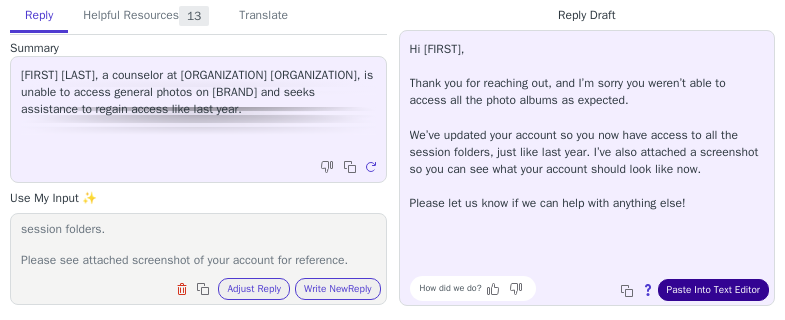 click on "Paste Into Text Editor" at bounding box center [713, 290] 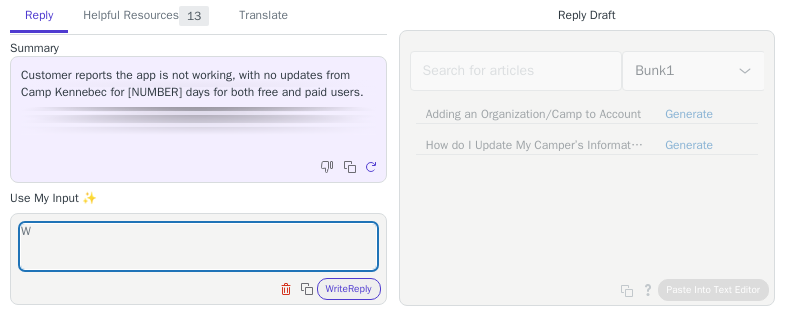 scroll, scrollTop: 0, scrollLeft: 0, axis: both 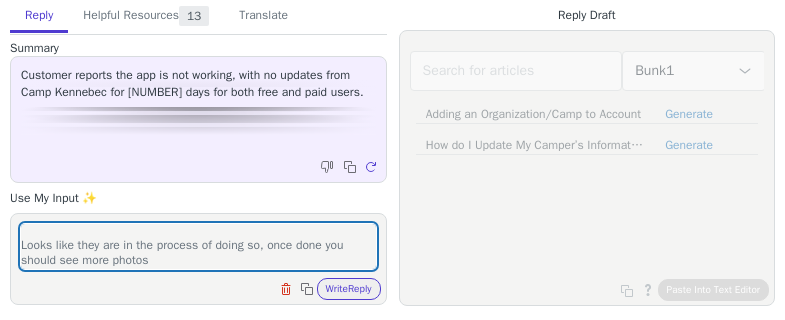 type on "We have checked your account and see that the last photos uploaded by Camp is for [DATE] and post that they have not uploaded any more photos.
Looks like they are in the process of doing so, once done you should see more photos" 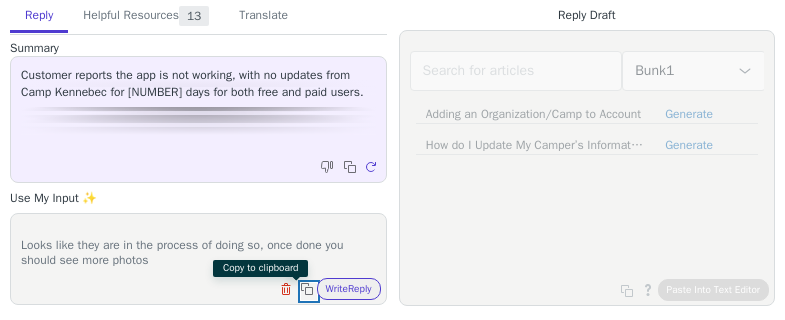 type 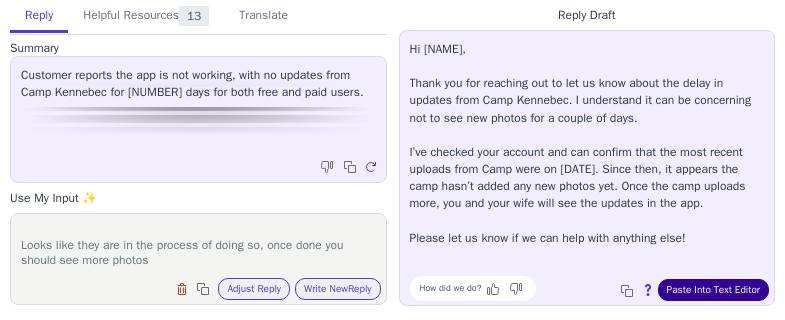 click on "Paste Into Text Editor" at bounding box center [713, 290] 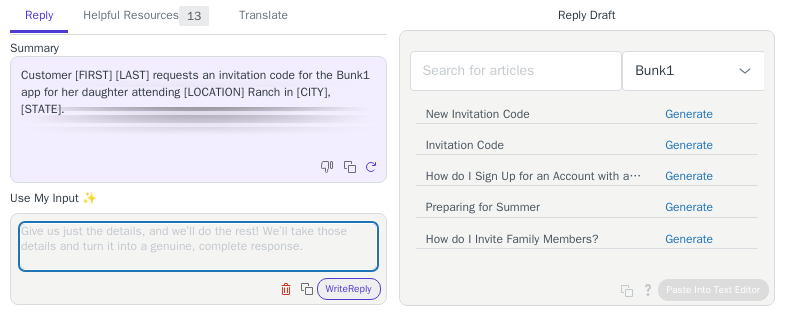 scroll, scrollTop: 0, scrollLeft: 0, axis: both 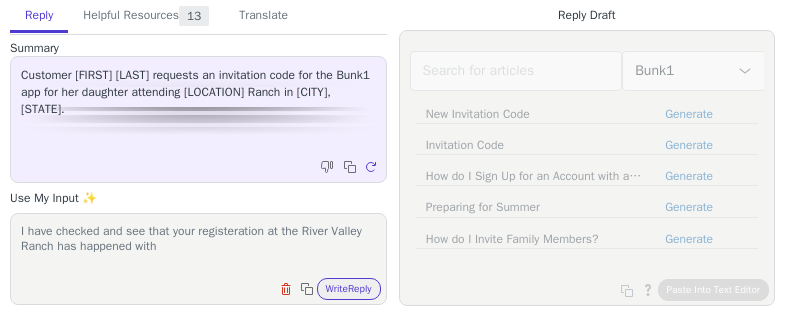 click on "I have checked and see that your registeration at the River Valley Ranch has happened with" at bounding box center (198, 246) 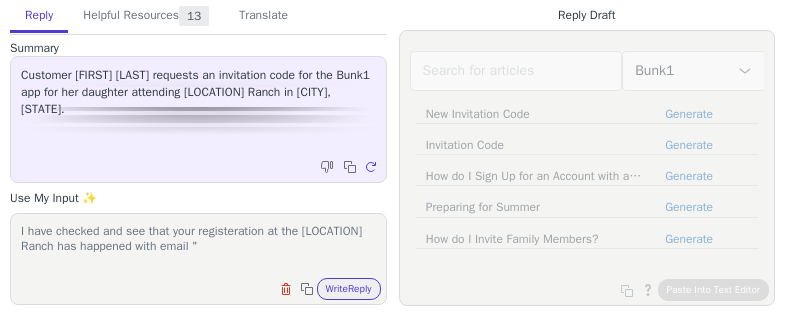 paste on "[EMAIL]" 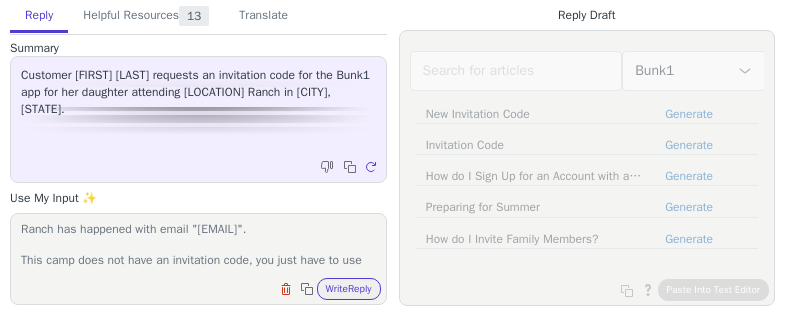 scroll, scrollTop: 48, scrollLeft: 0, axis: vertical 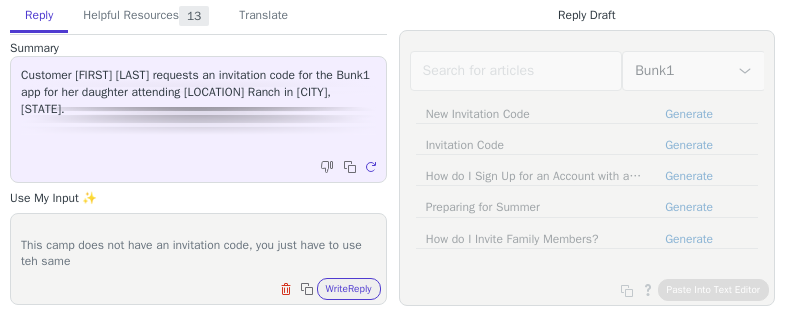 click on "Clear field Copy to clipboard Write  Reply" at bounding box center (208, 287) 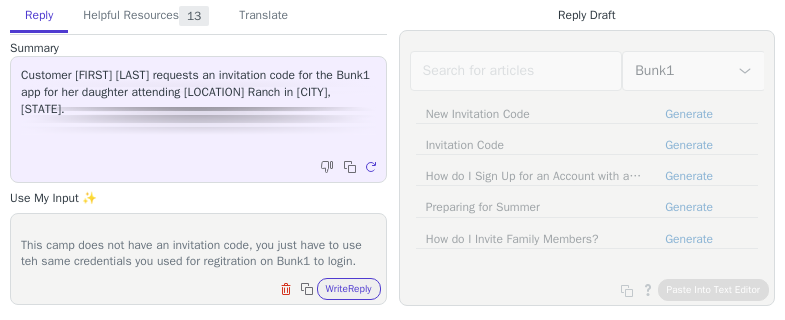 scroll, scrollTop: 94, scrollLeft: 0, axis: vertical 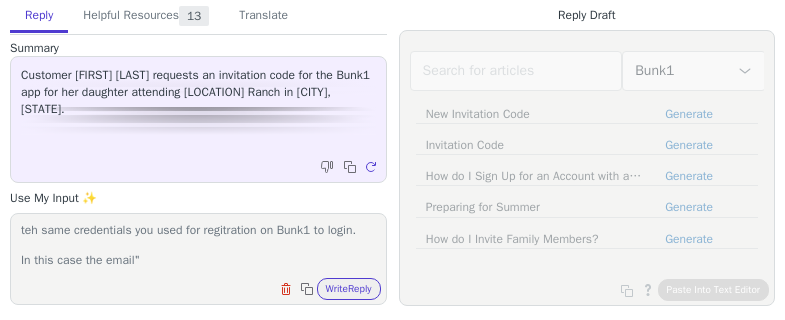 paste on "[EMAIL]" 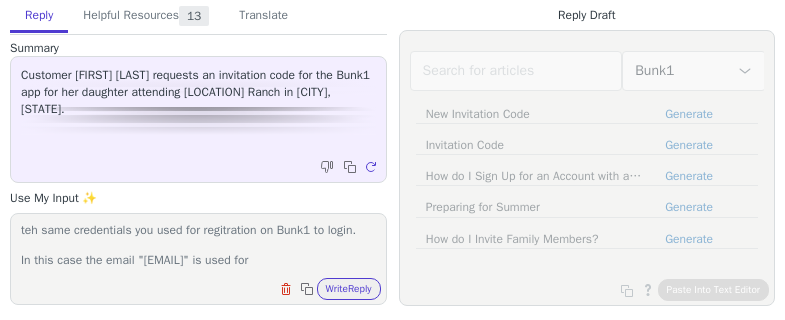 scroll, scrollTop: 109, scrollLeft: 0, axis: vertical 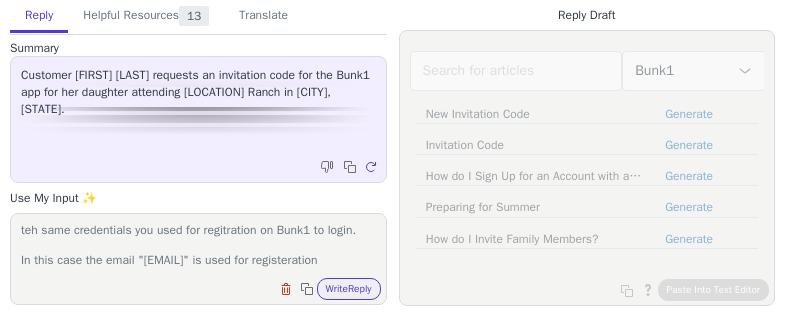 type on "I have checked and see that your registeration at the River Valley Ranch has happened with email "[EMAIL]".
This camp does not have an invitation code, you just have to use teh same credentials you used for regitration on Bunk1 to login.
In this case the email "[EMAIL]" is used for registeration" 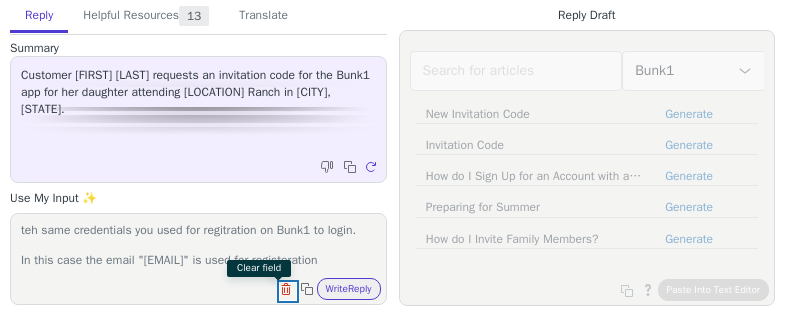 type 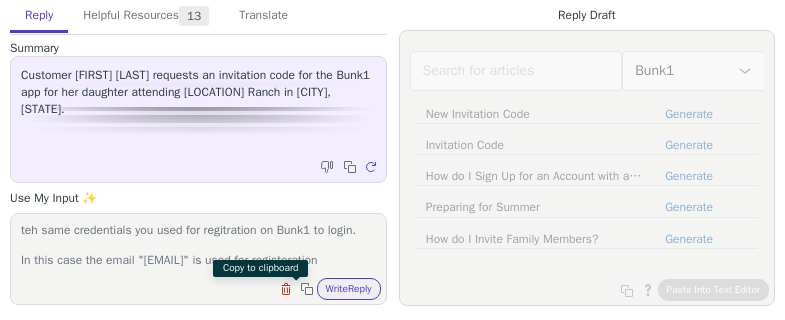 type 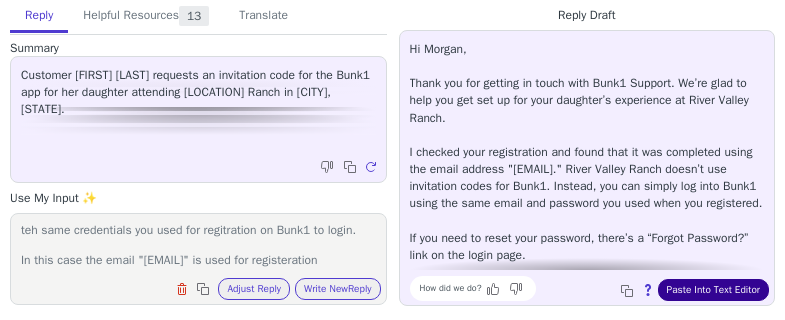 click on "Paste Into Text Editor" at bounding box center (713, 290) 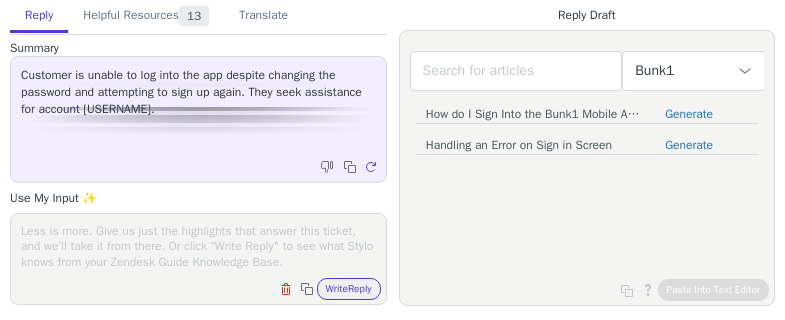 scroll, scrollTop: 0, scrollLeft: 0, axis: both 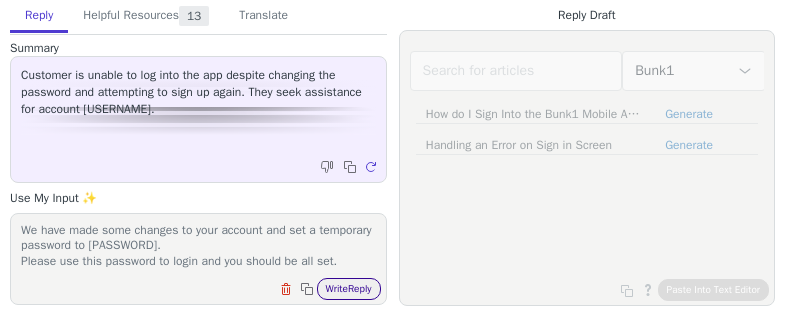 type on "We have made some changes to your account and set a temporary password to Summer@12345.
Please use this password to login and you should be all set." 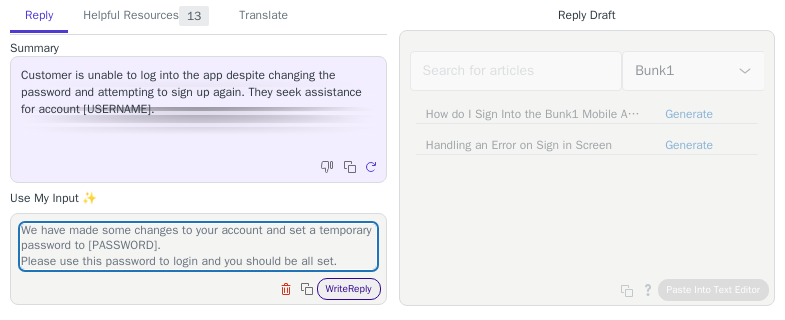 click on "Write  Reply" at bounding box center (349, 289) 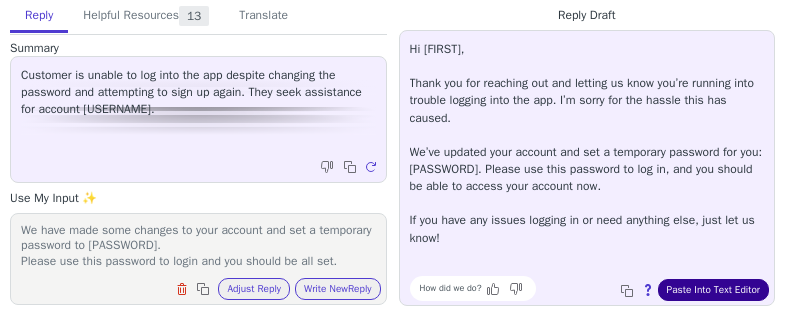click on "Paste Into Text Editor" at bounding box center (713, 290) 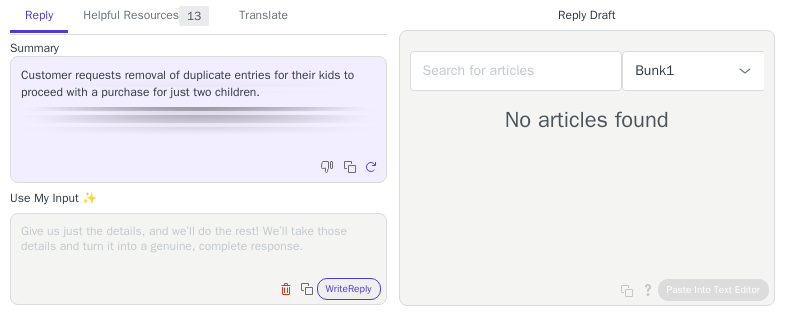 scroll, scrollTop: 0, scrollLeft: 0, axis: both 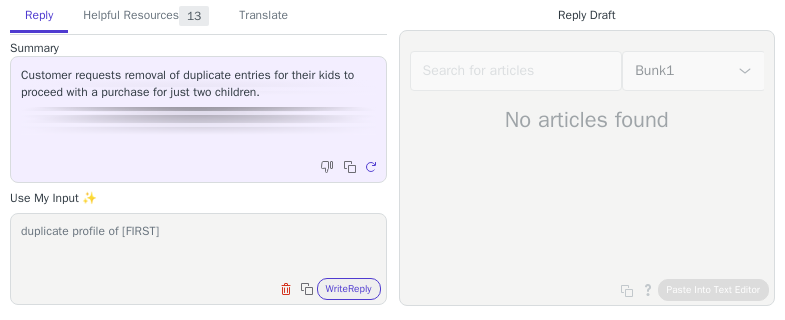 click on "duplicate profile of Zayden" at bounding box center (198, 246) 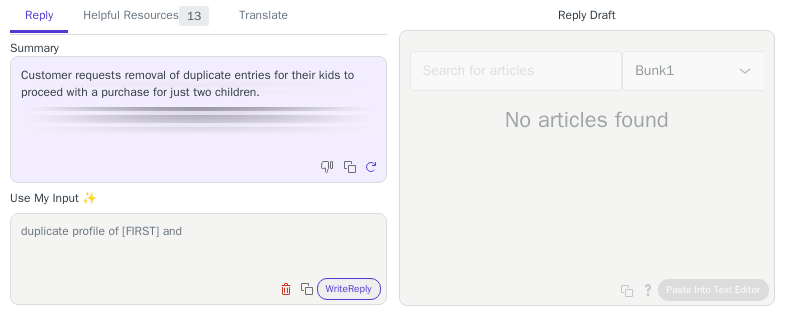 click on "duplicate profile of Zayden and" at bounding box center (198, 246) 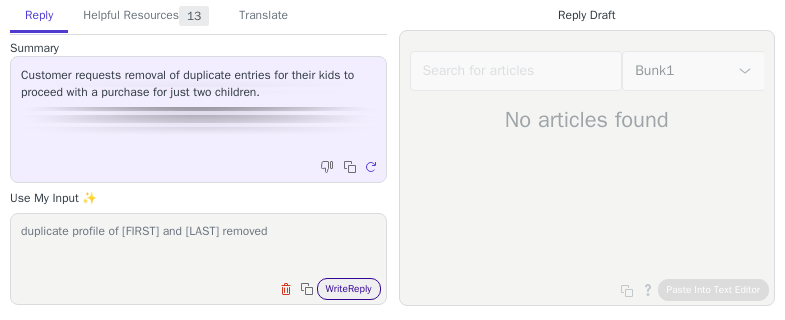 type on "duplicate profile of Zayden and Layla removed" 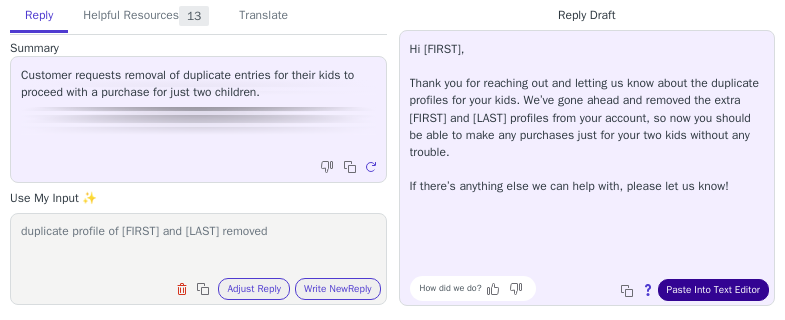 click on "Paste Into Text Editor" at bounding box center (713, 290) 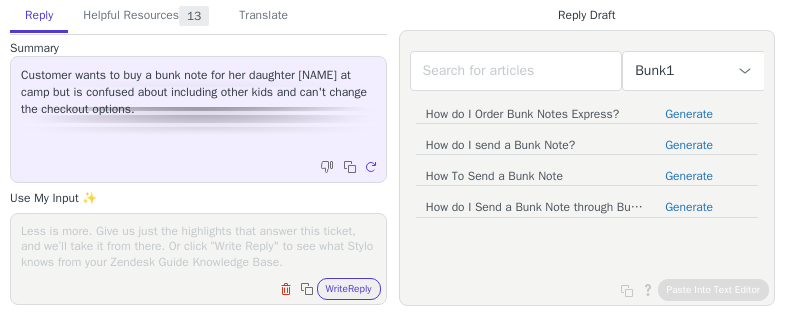 scroll, scrollTop: 0, scrollLeft: 0, axis: both 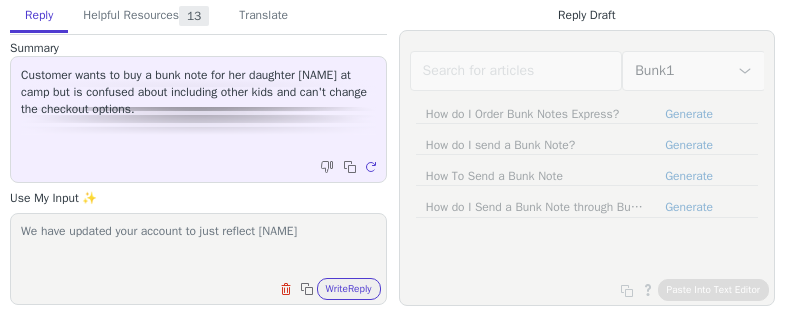 type on "We have updated your account to just reflect Aveline" 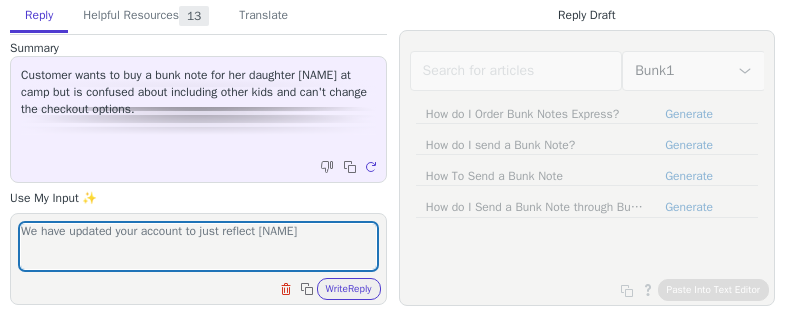 type 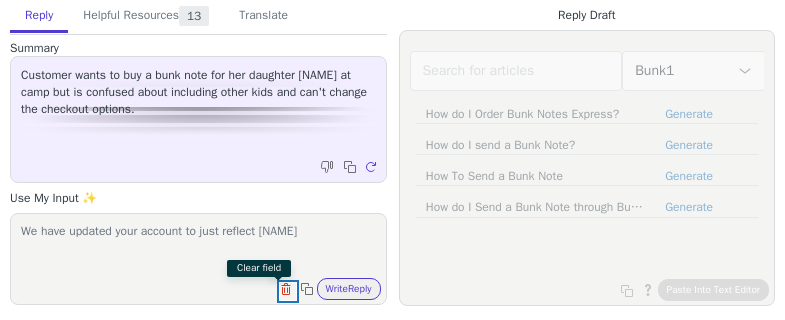 type 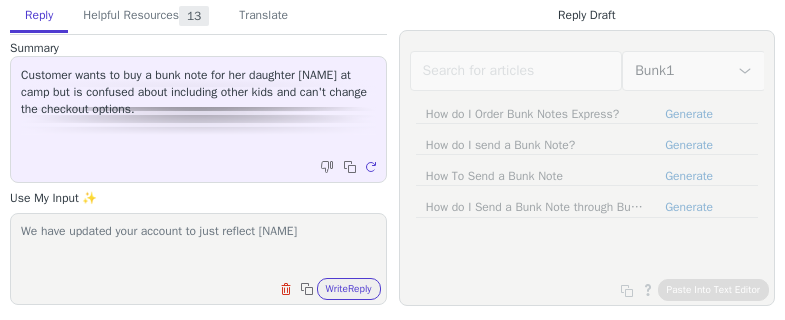 click on "Write  Reply" at bounding box center (349, 289) 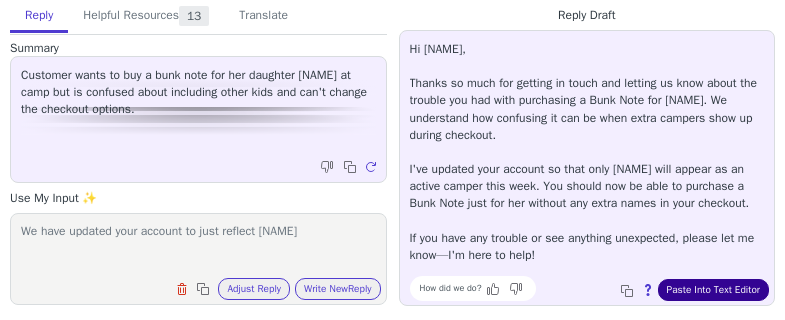 click on "Paste Into Text Editor" at bounding box center [713, 290] 